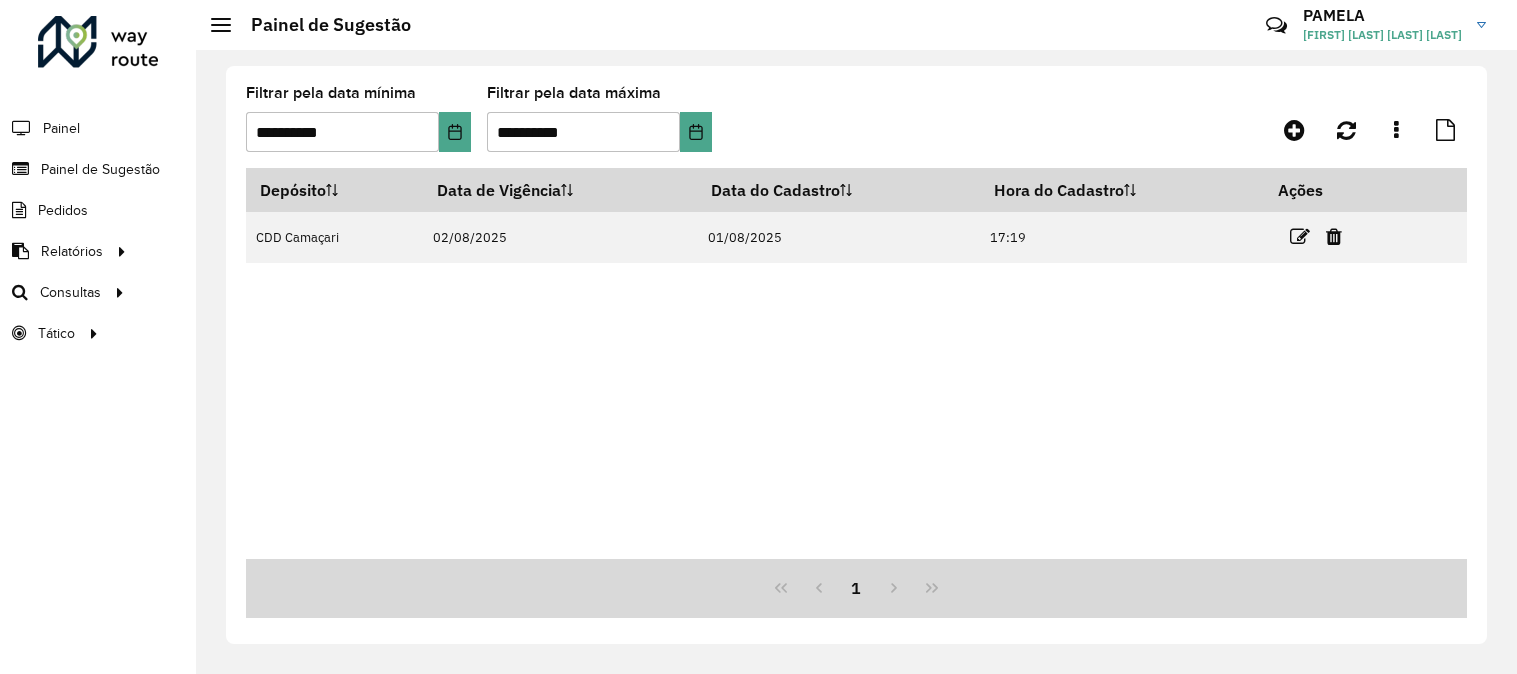 scroll, scrollTop: 0, scrollLeft: 0, axis: both 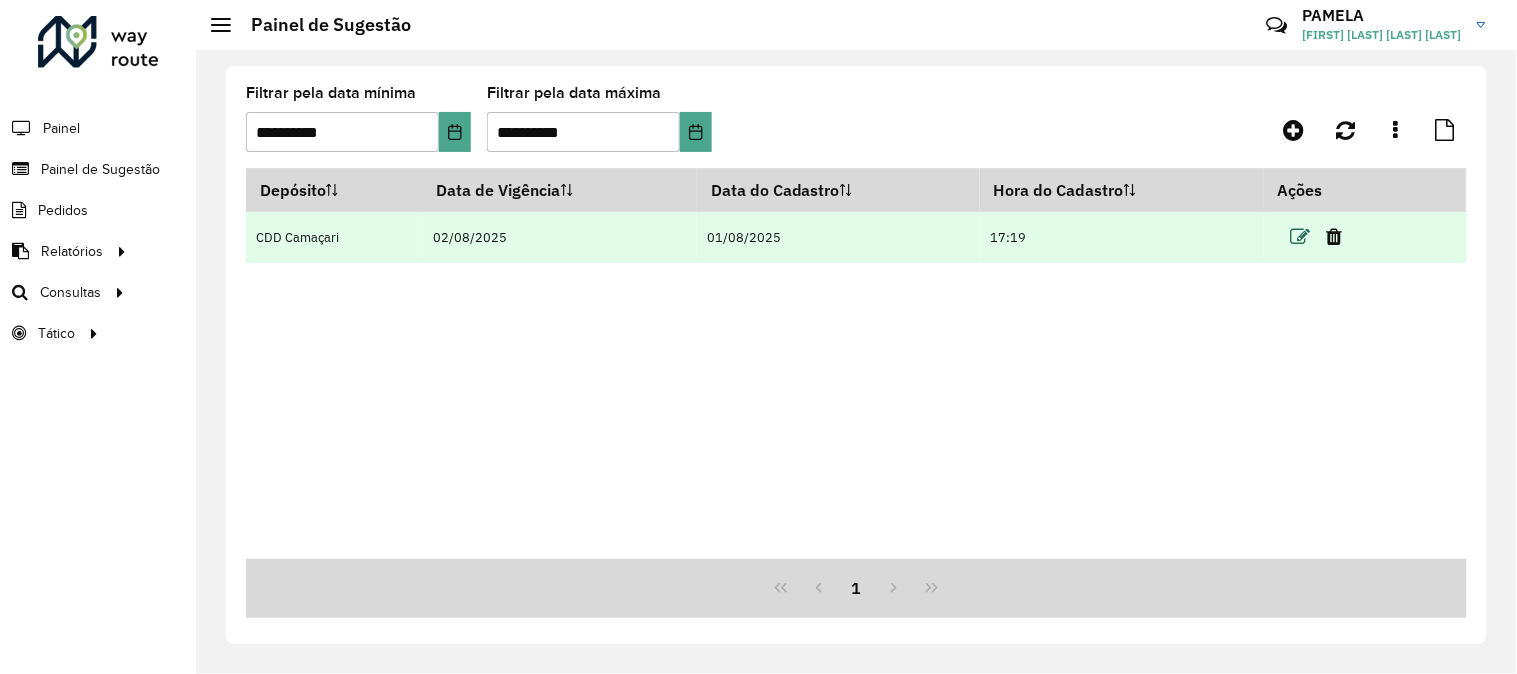 click at bounding box center [1300, 237] 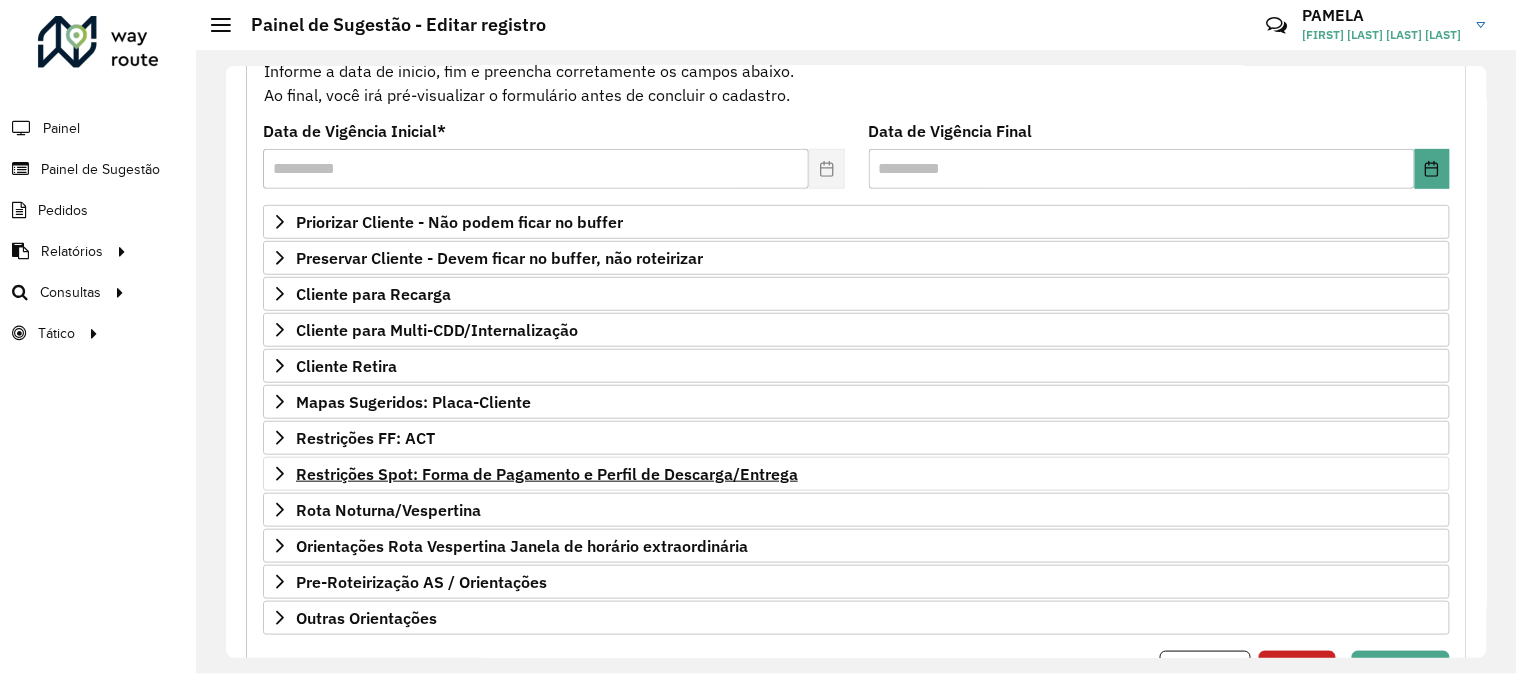 scroll, scrollTop: 325, scrollLeft: 0, axis: vertical 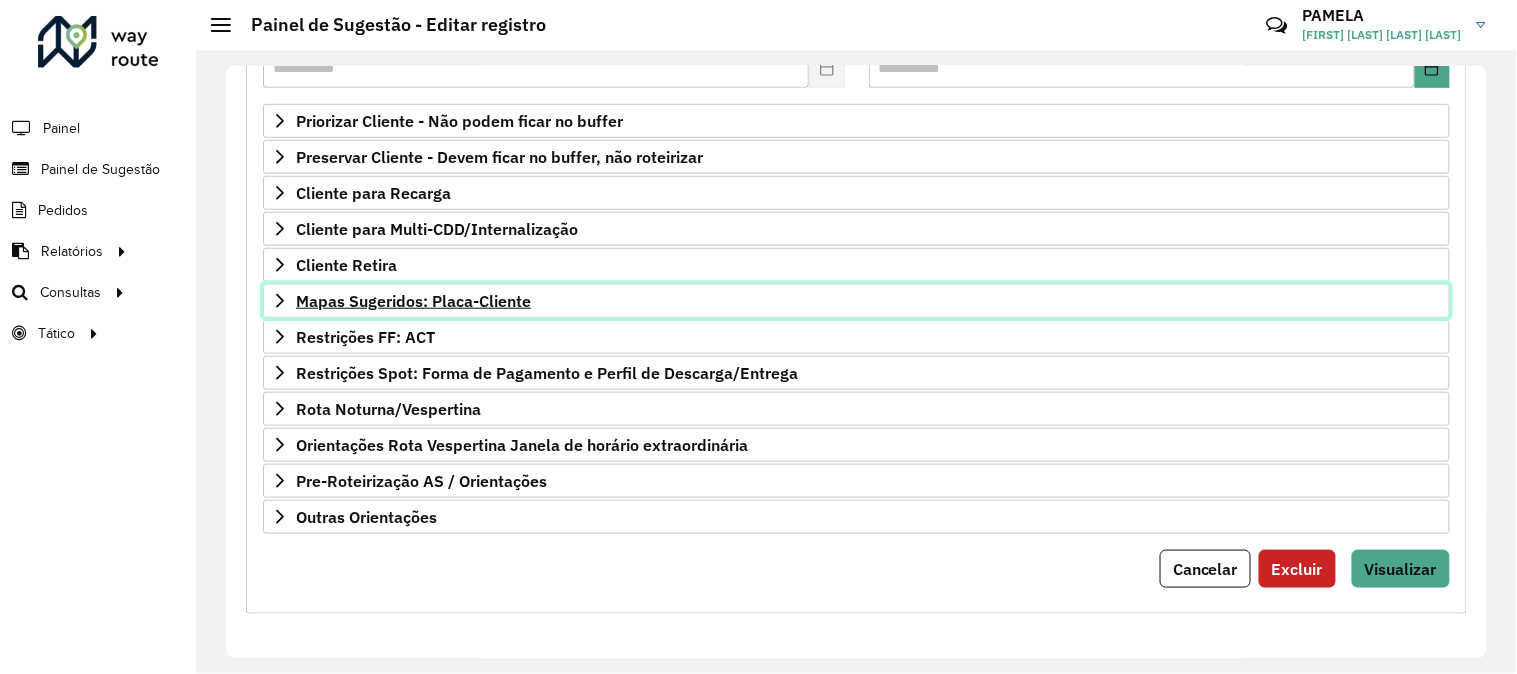 click on "Mapas Sugeridos: Placa-Cliente" at bounding box center [413, 301] 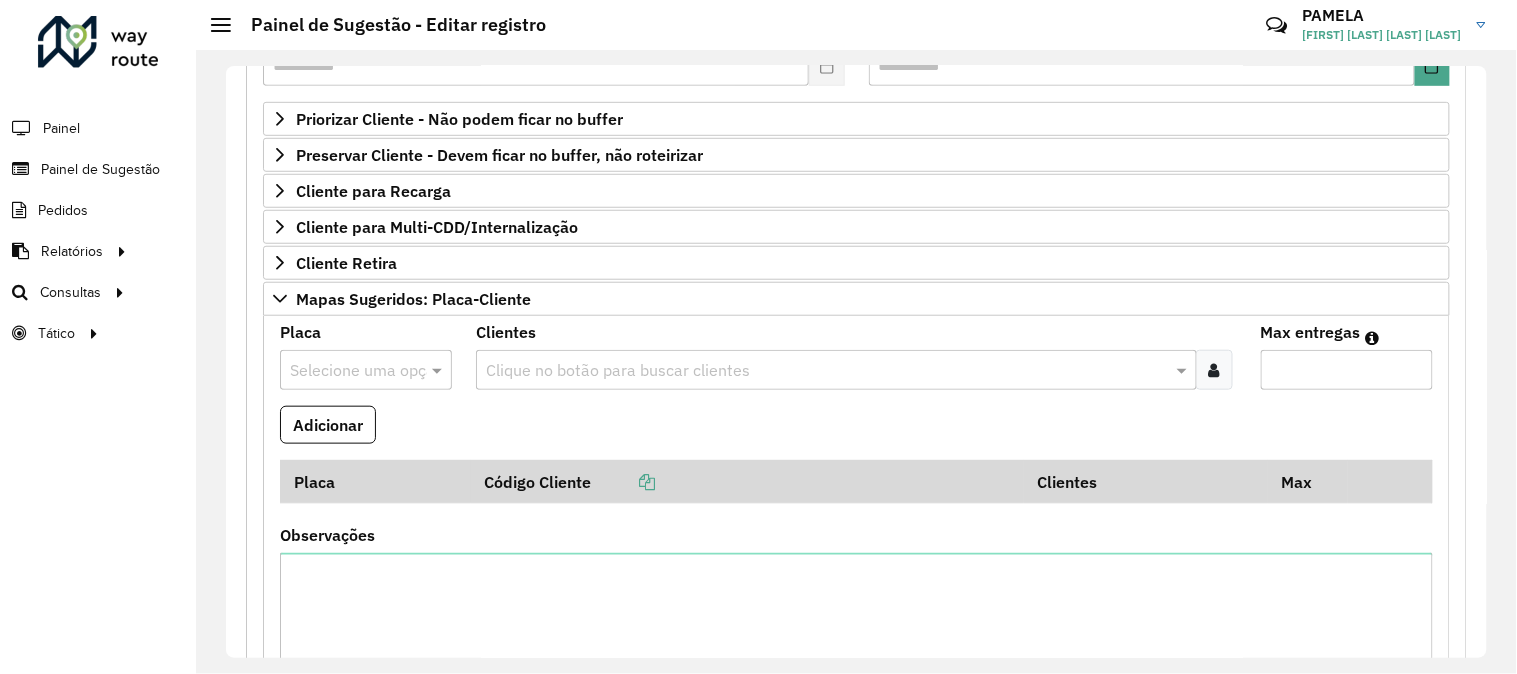 click at bounding box center [826, 371] 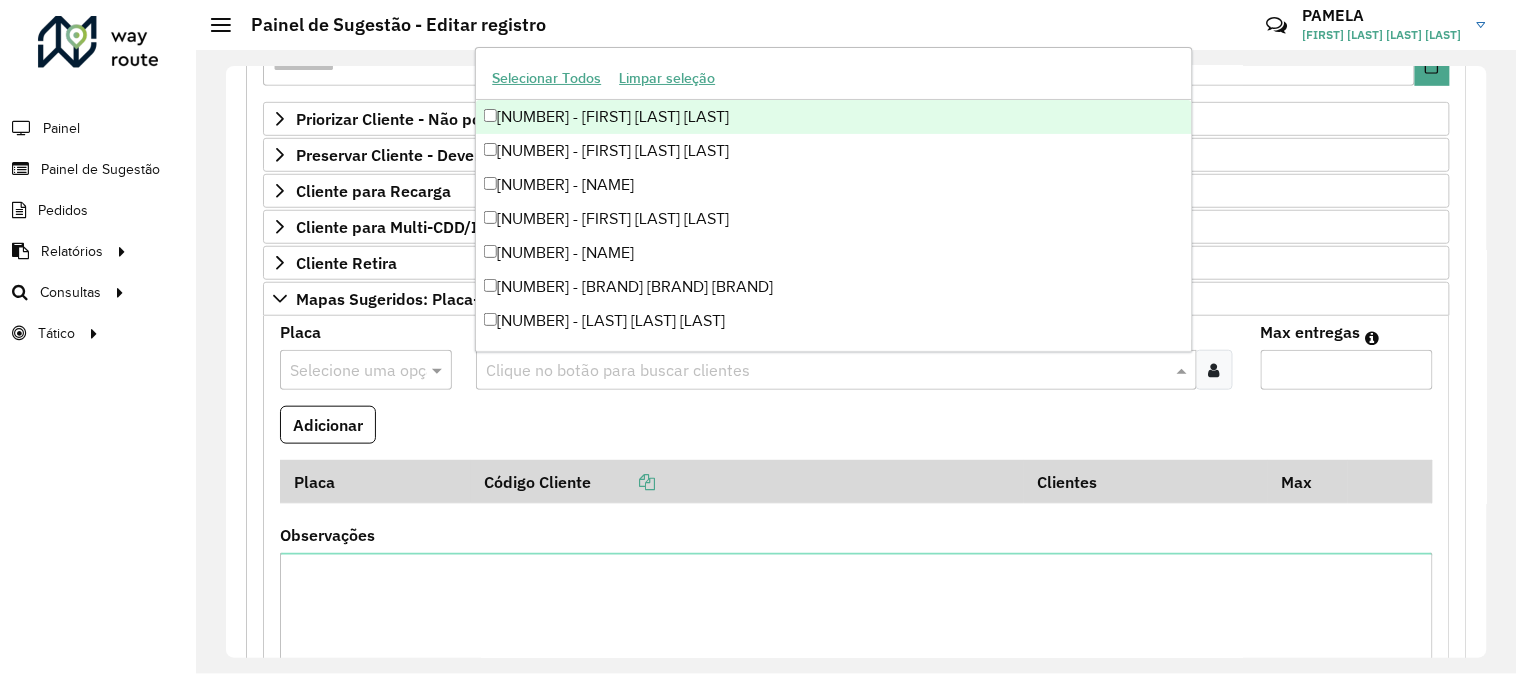 paste on "****" 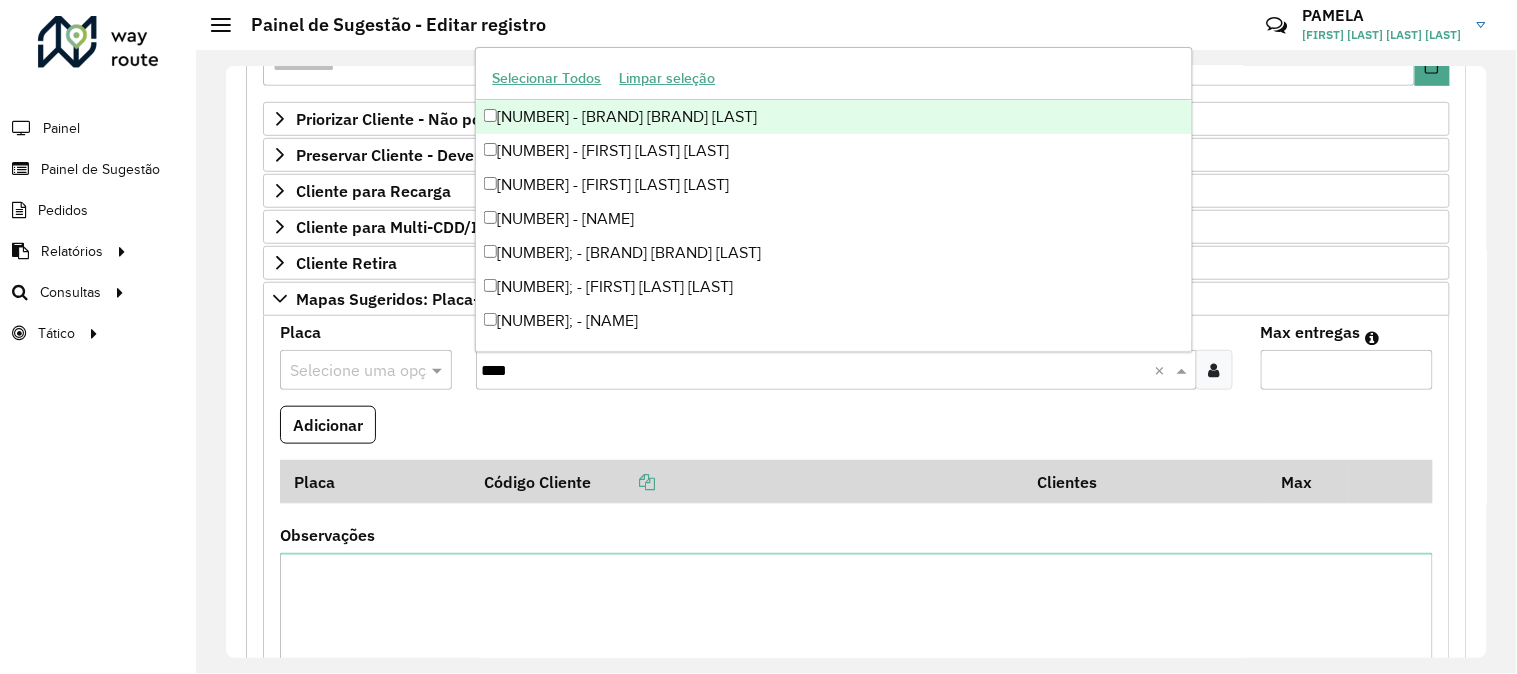 type on "*****" 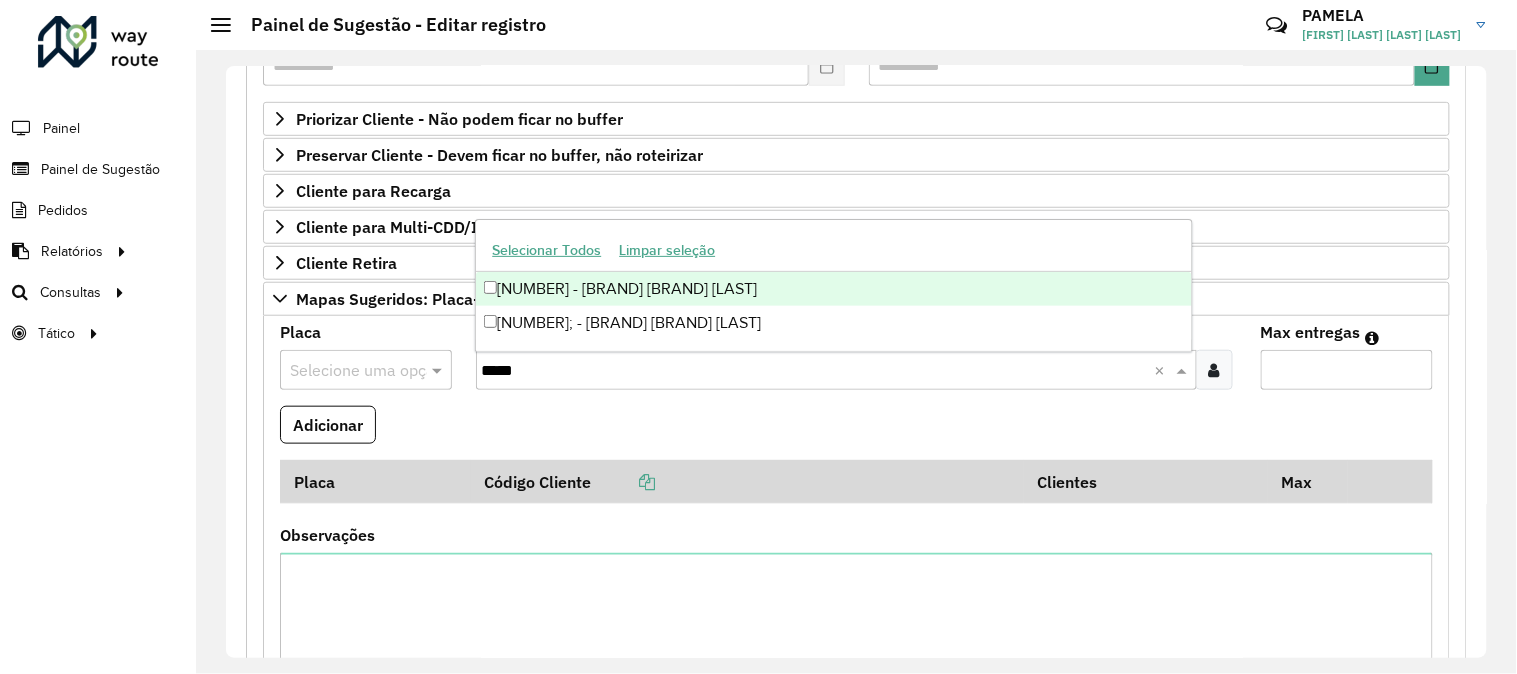 click on "[NUMBER] - [BRAND] [BRAND] [LAST]" at bounding box center [833, 289] 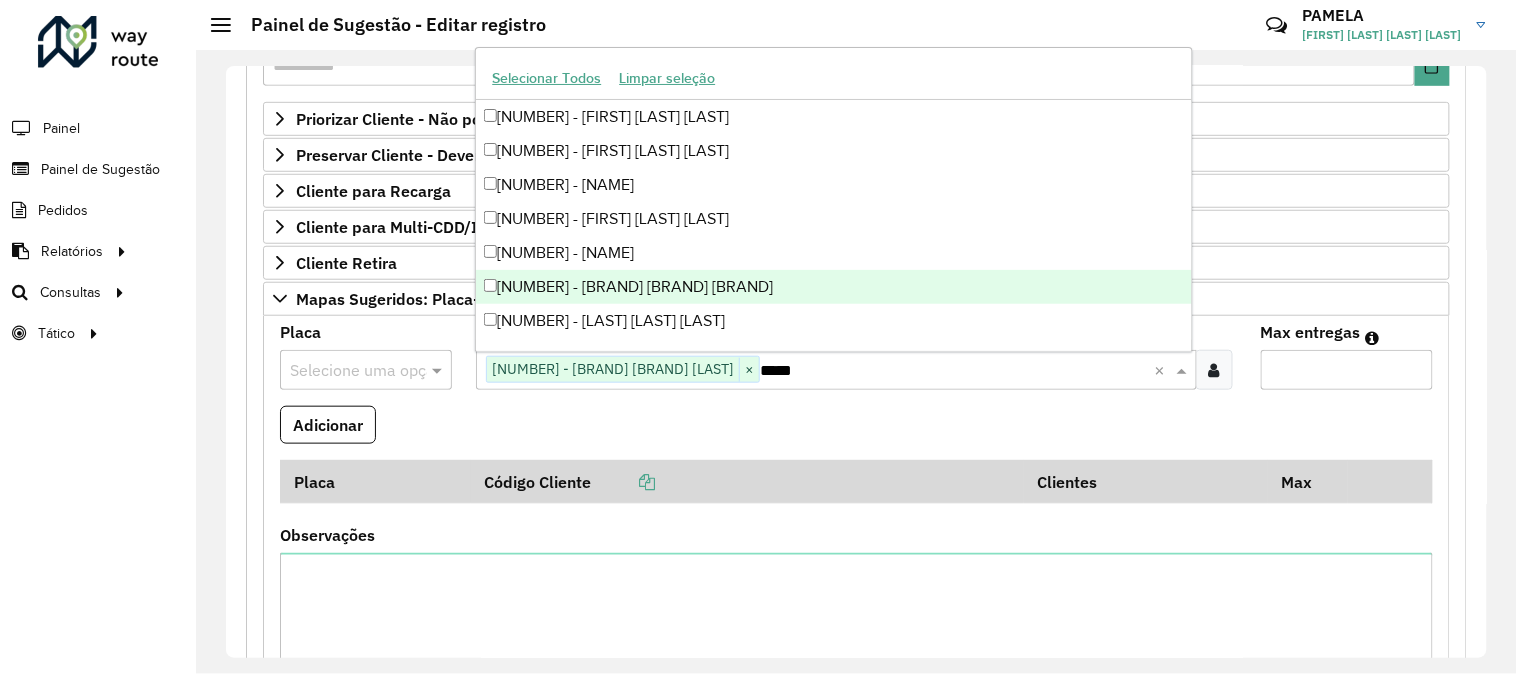 click at bounding box center [346, 371] 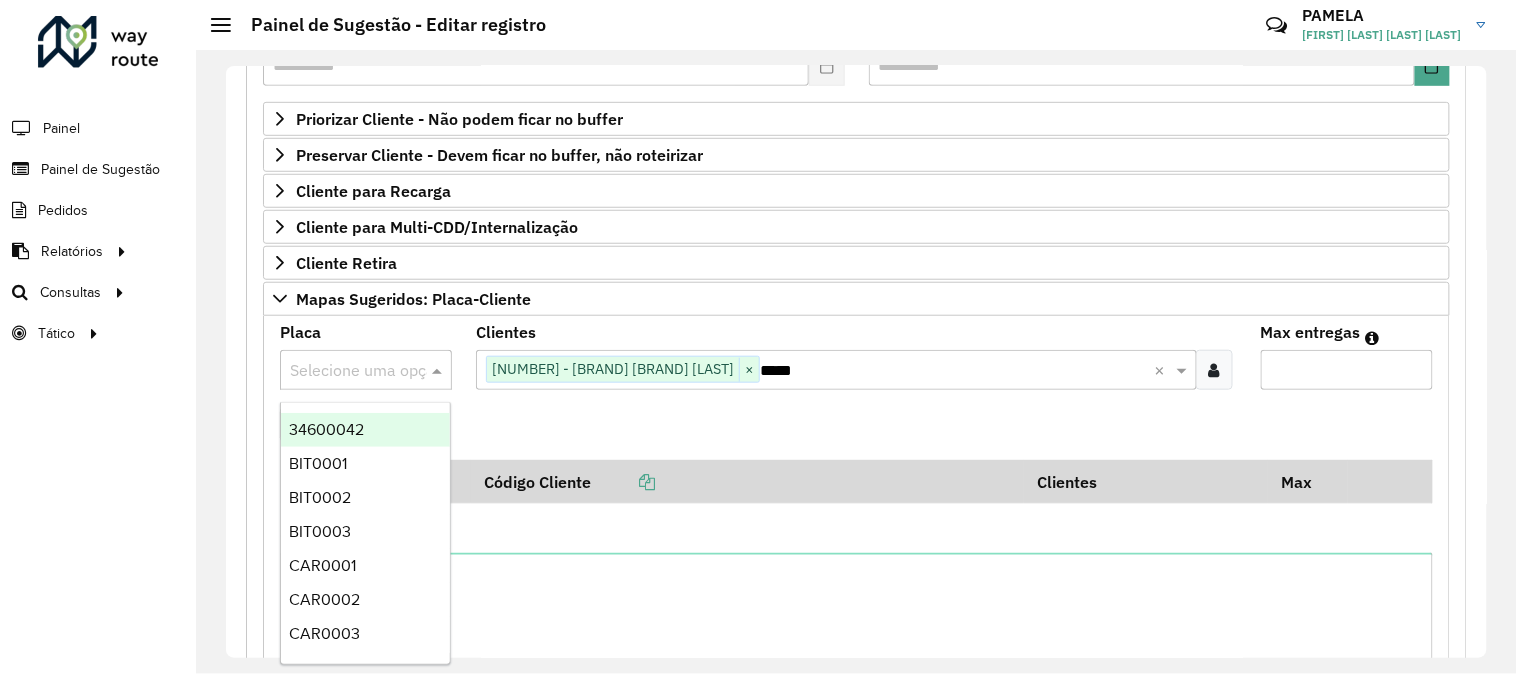 paste on "*******" 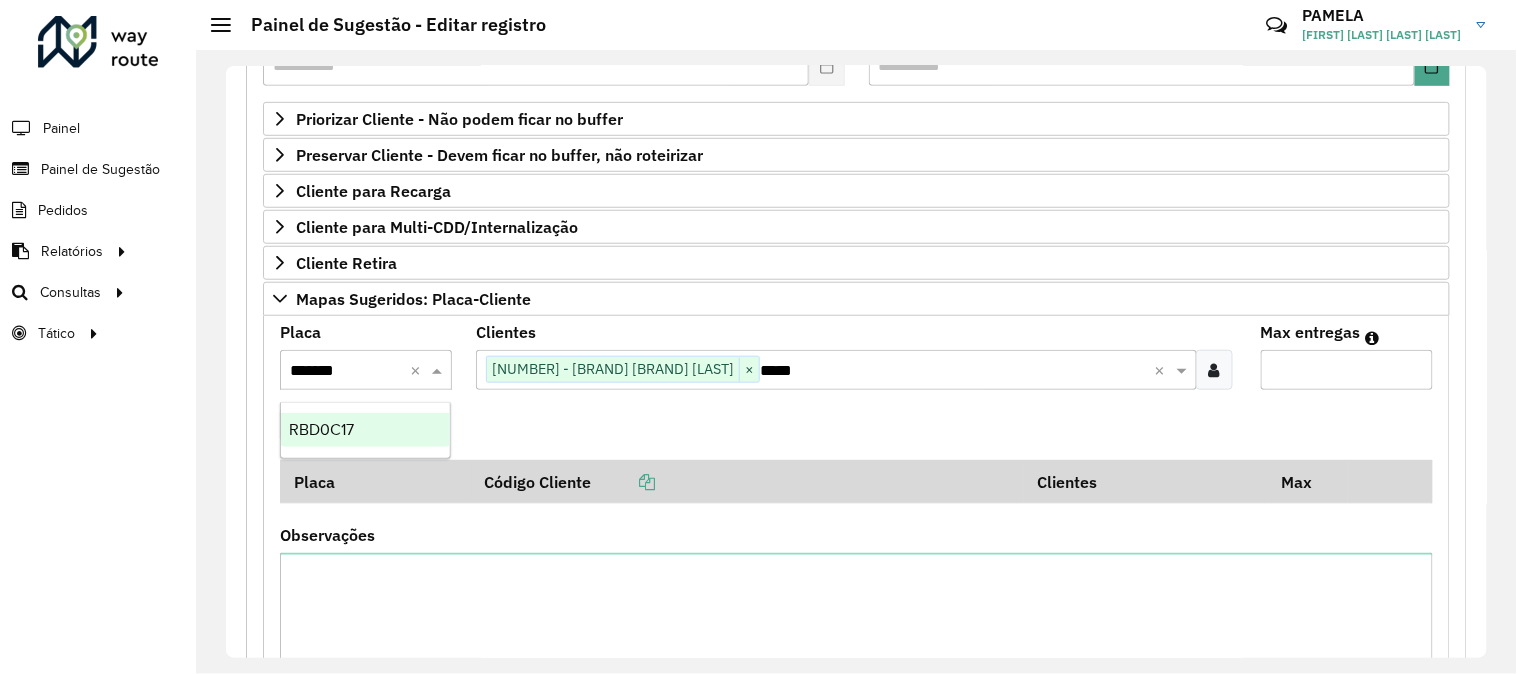 click on "RBD0C17" at bounding box center [365, 430] 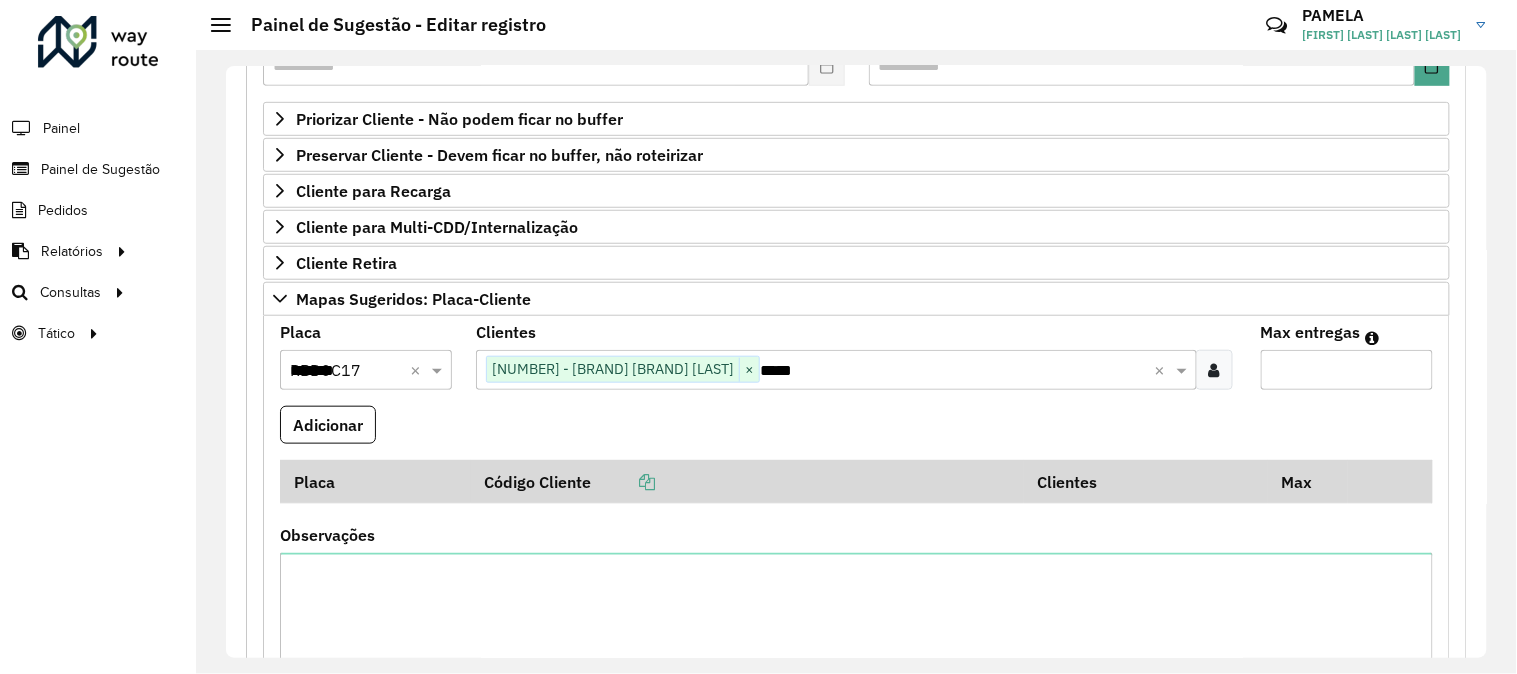 click on "*****" at bounding box center (957, 371) 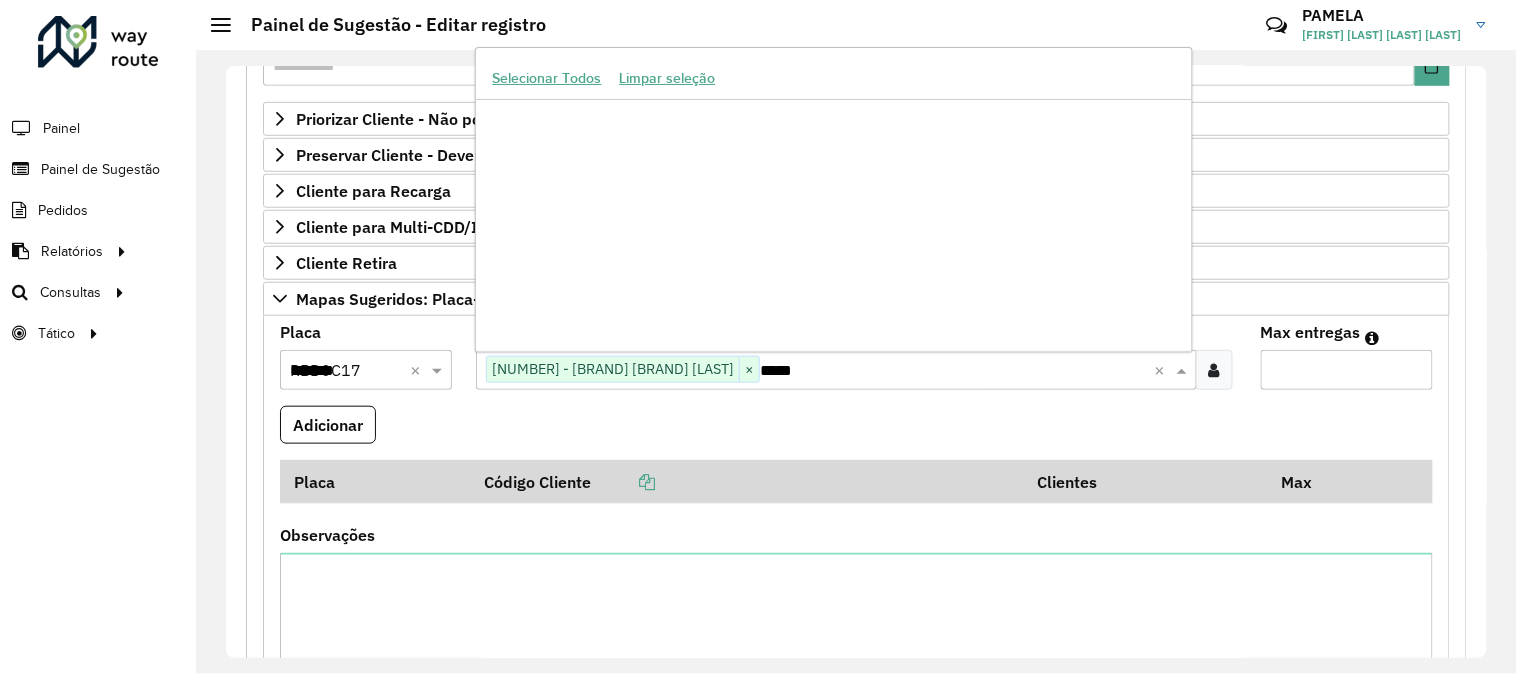 scroll, scrollTop: 95064, scrollLeft: 0, axis: vertical 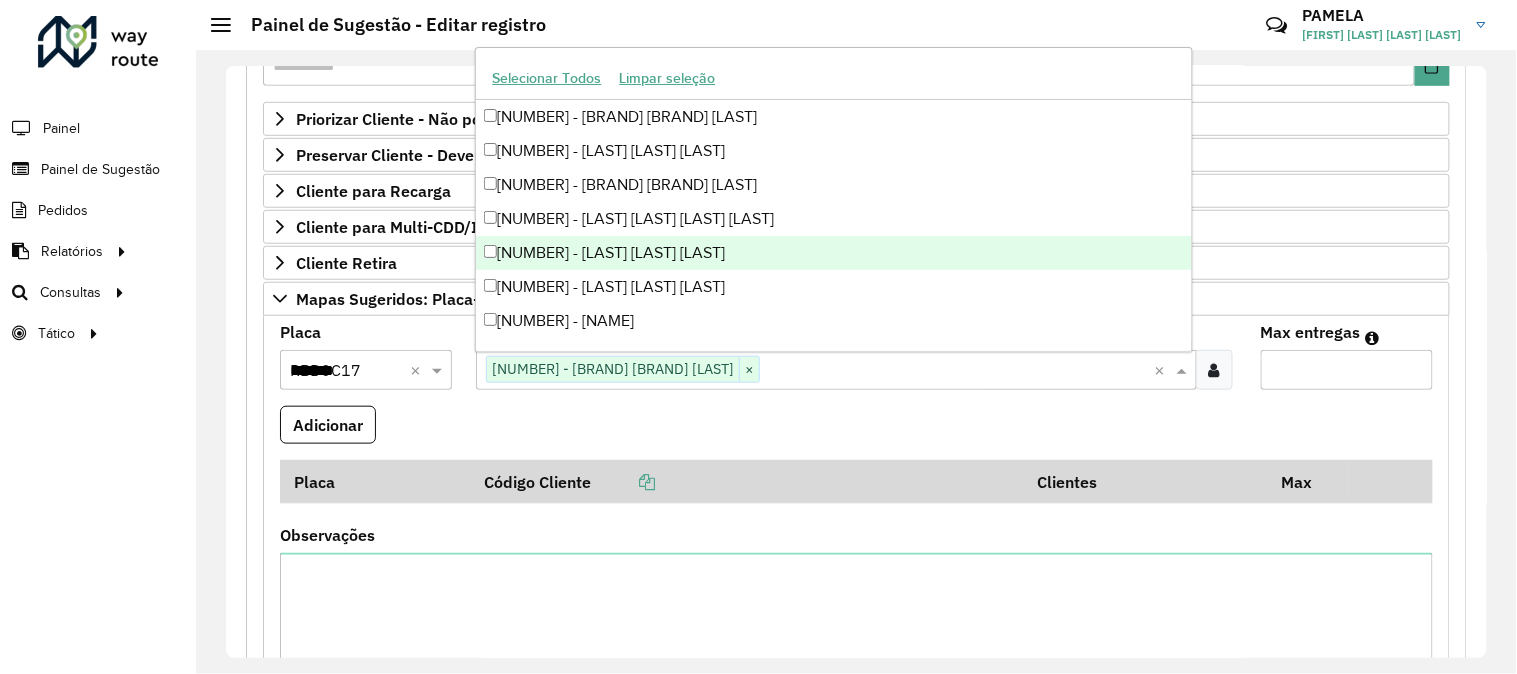 paste on "*****" 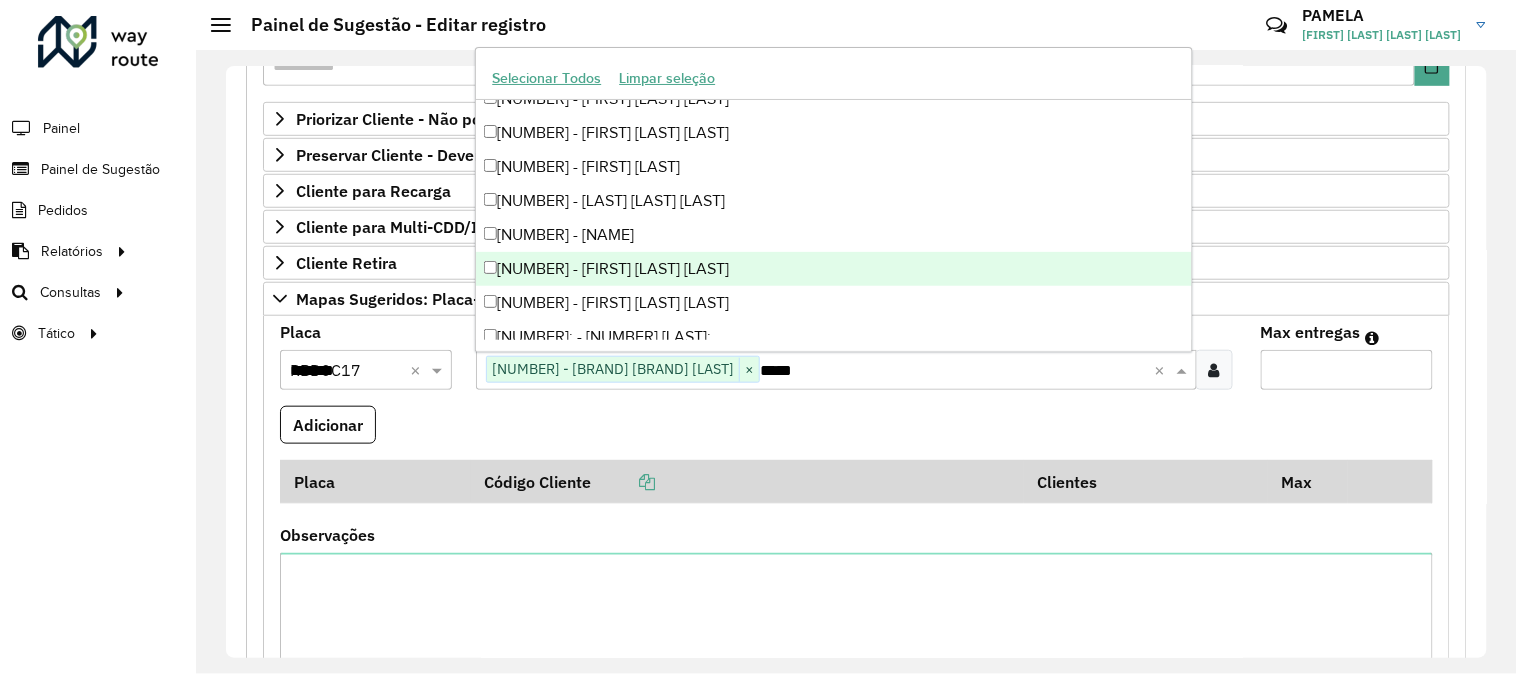 scroll, scrollTop: 444, scrollLeft: 0, axis: vertical 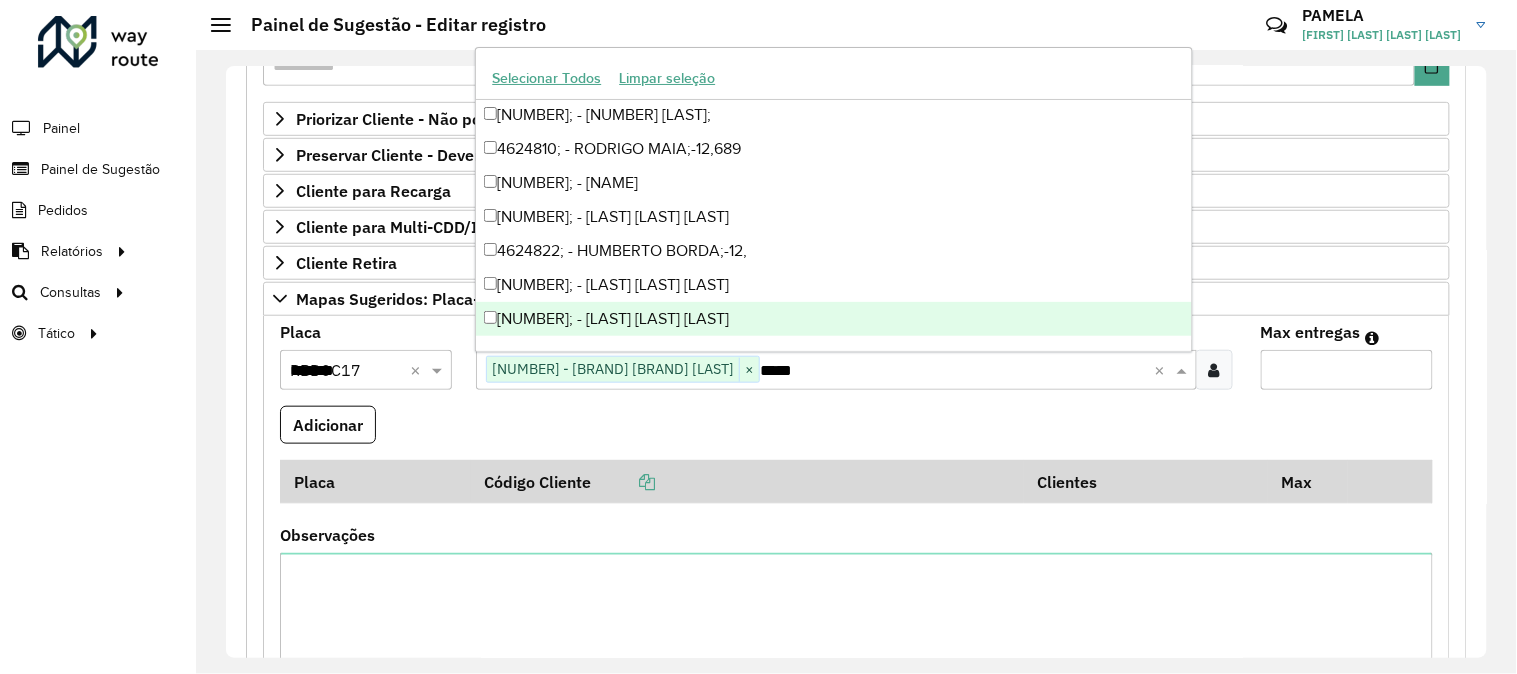 click on "*****" at bounding box center [957, 371] 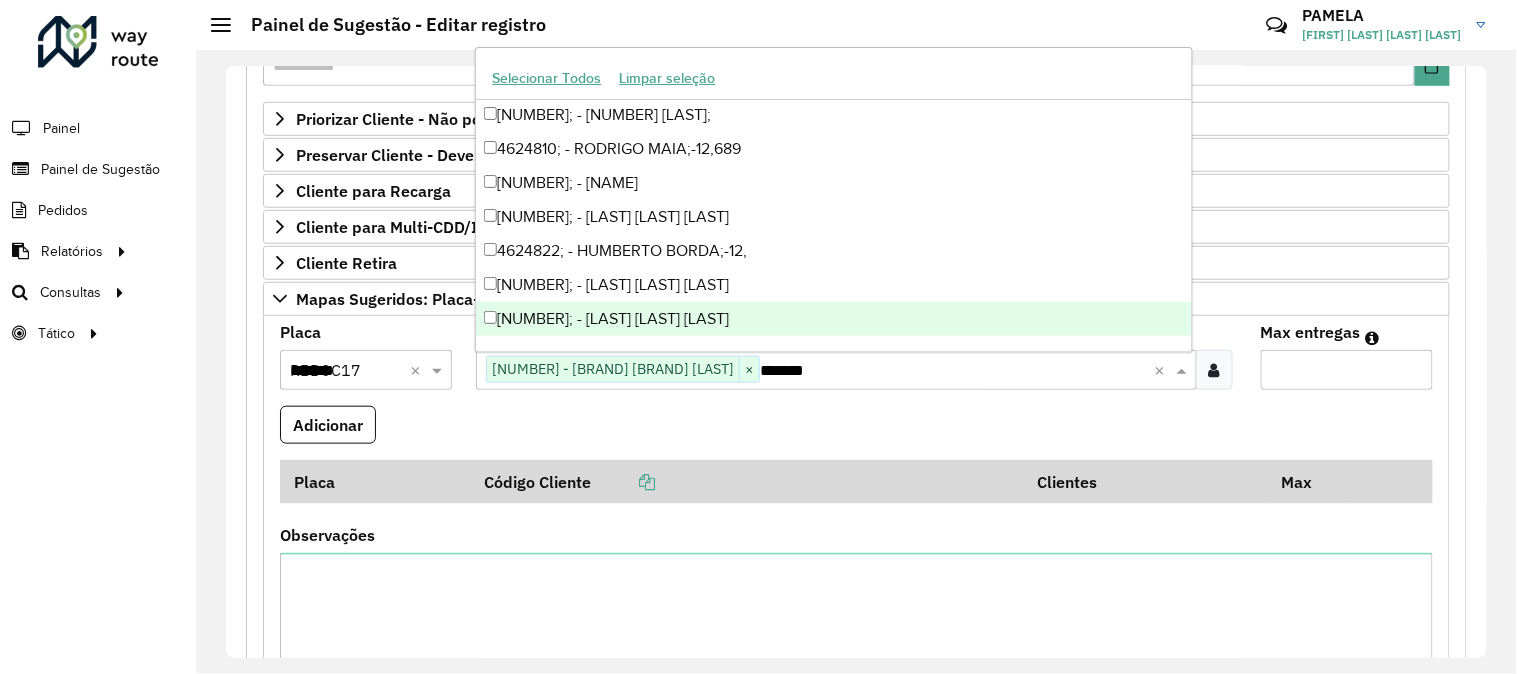 scroll, scrollTop: 0, scrollLeft: 0, axis: both 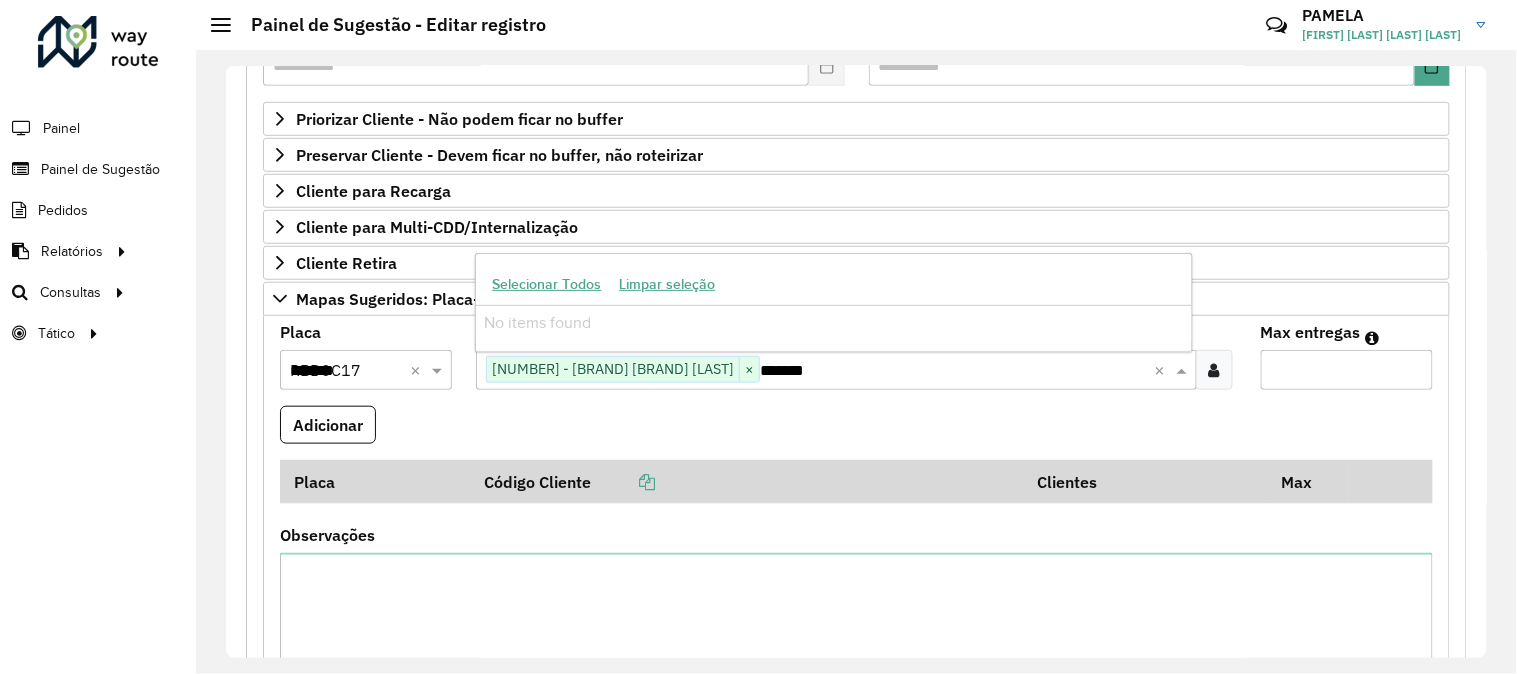 type on "********" 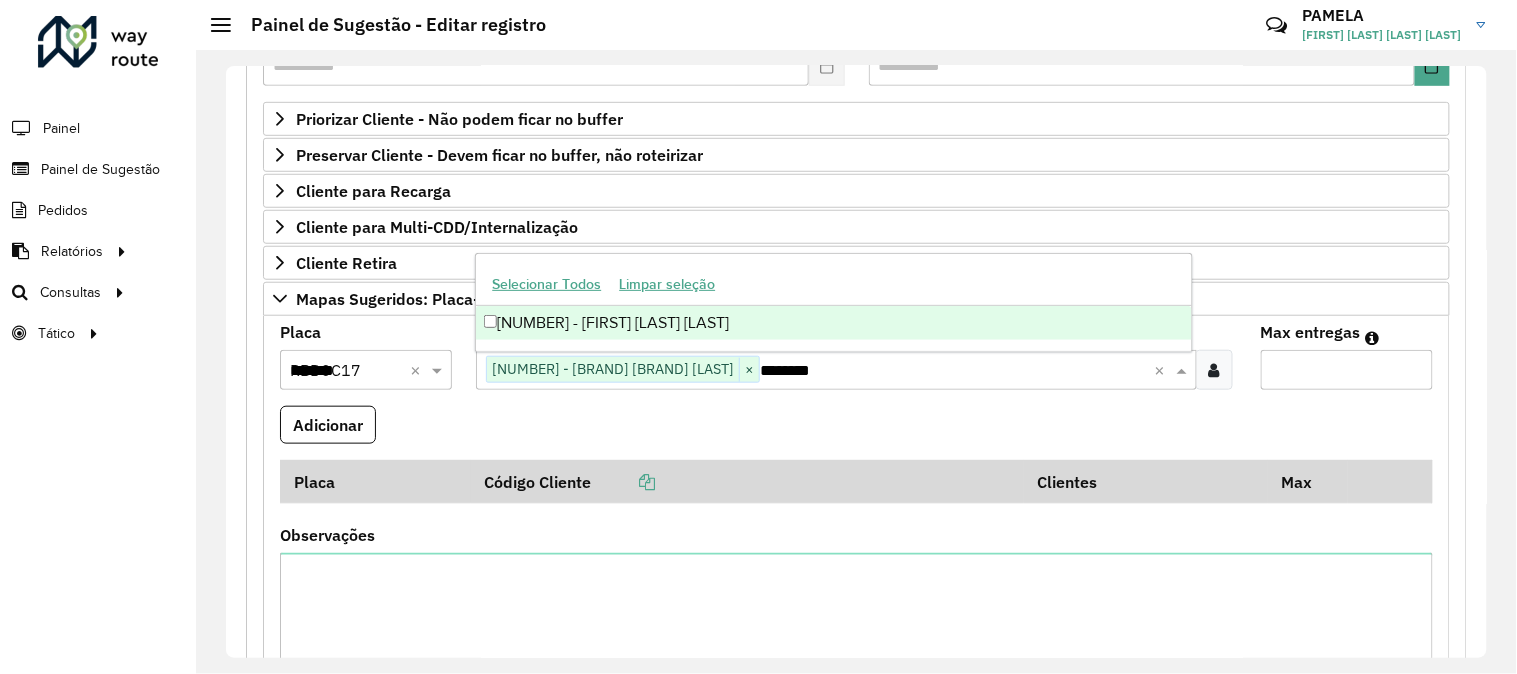 click on "[NUMBER] - [FIRST] [LAST] [LAST]" at bounding box center [833, 323] 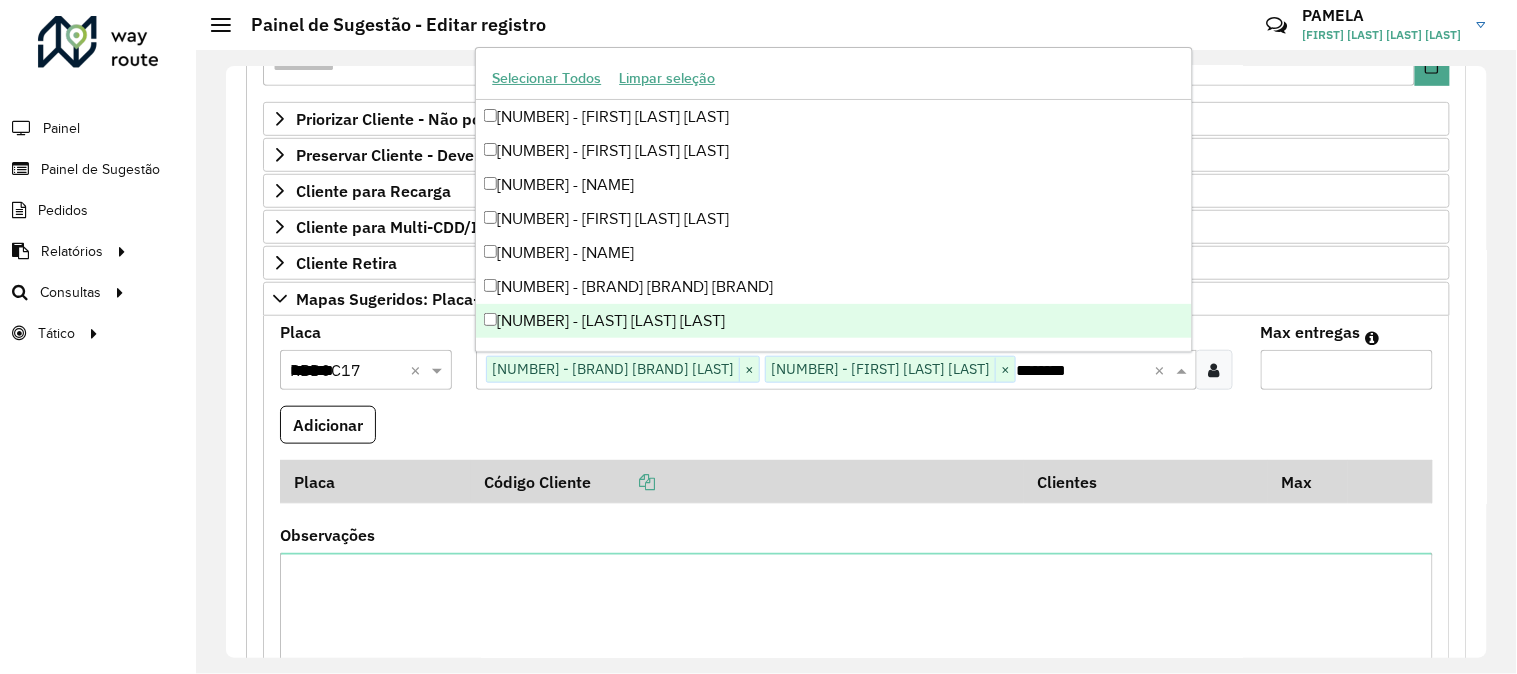 click on "Max entregas" at bounding box center [1347, 370] 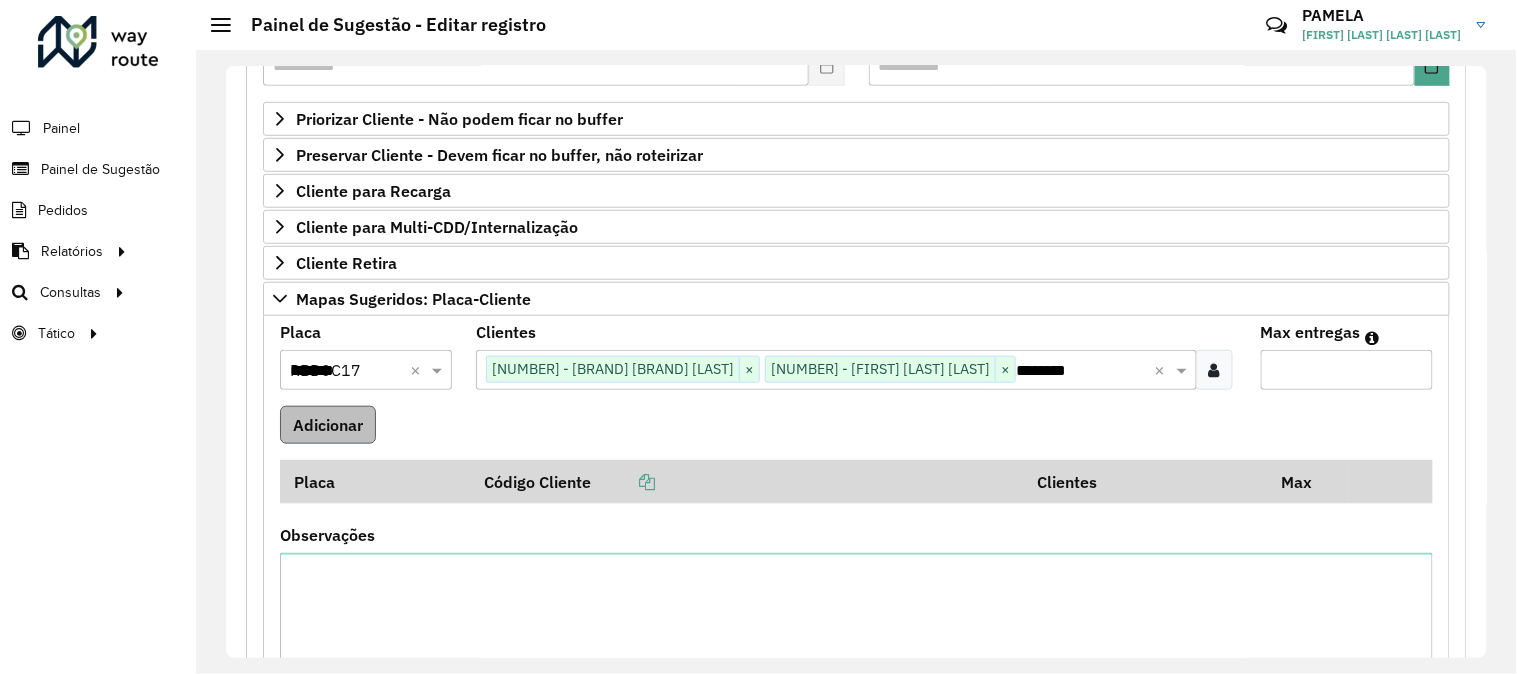 type on "*" 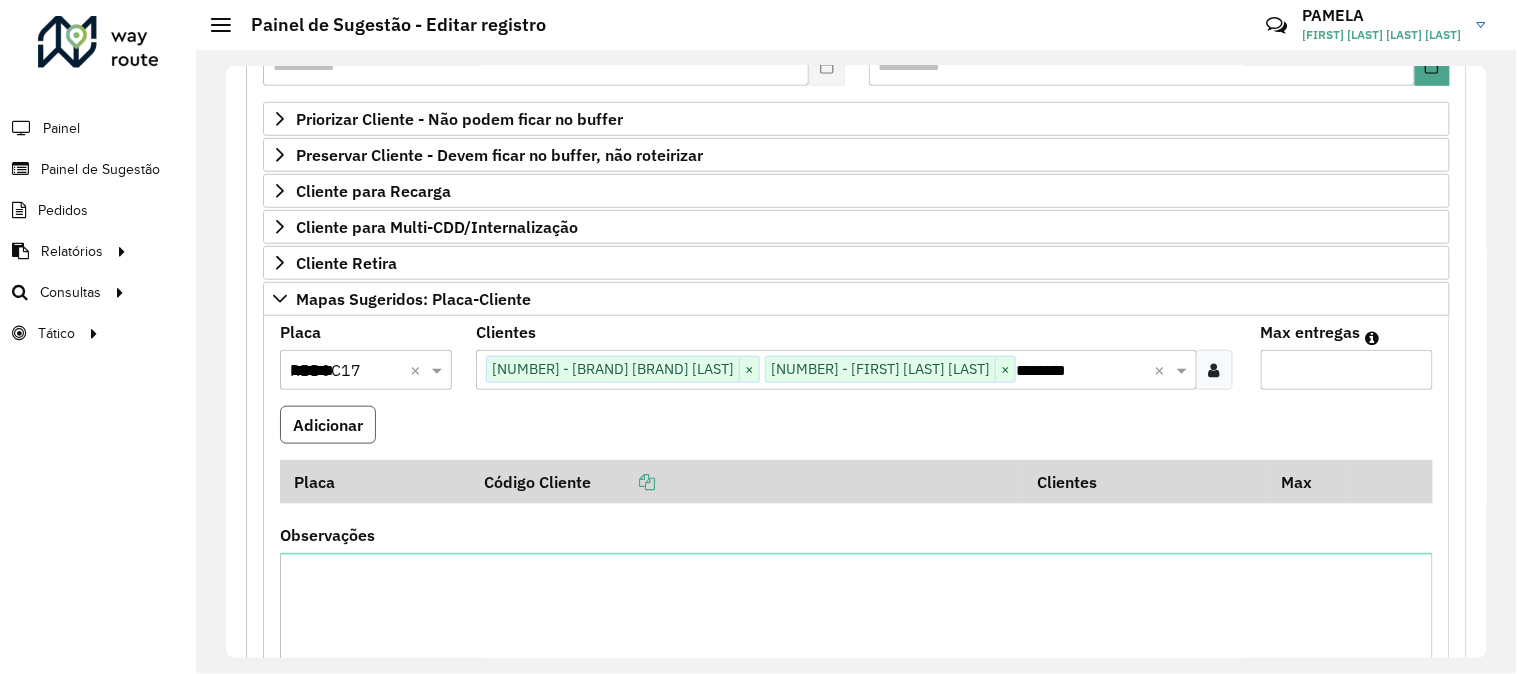 click on "Adicionar" at bounding box center [328, 425] 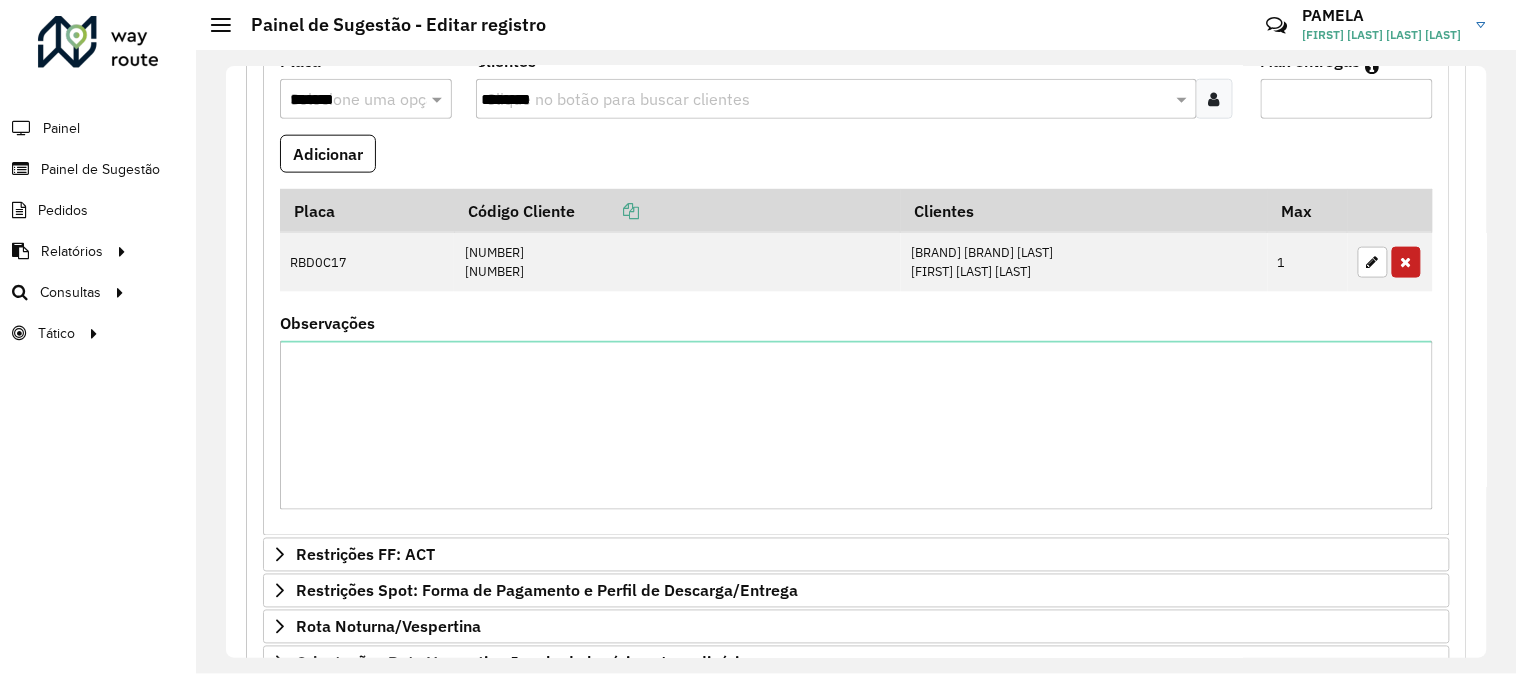scroll, scrollTop: 374, scrollLeft: 0, axis: vertical 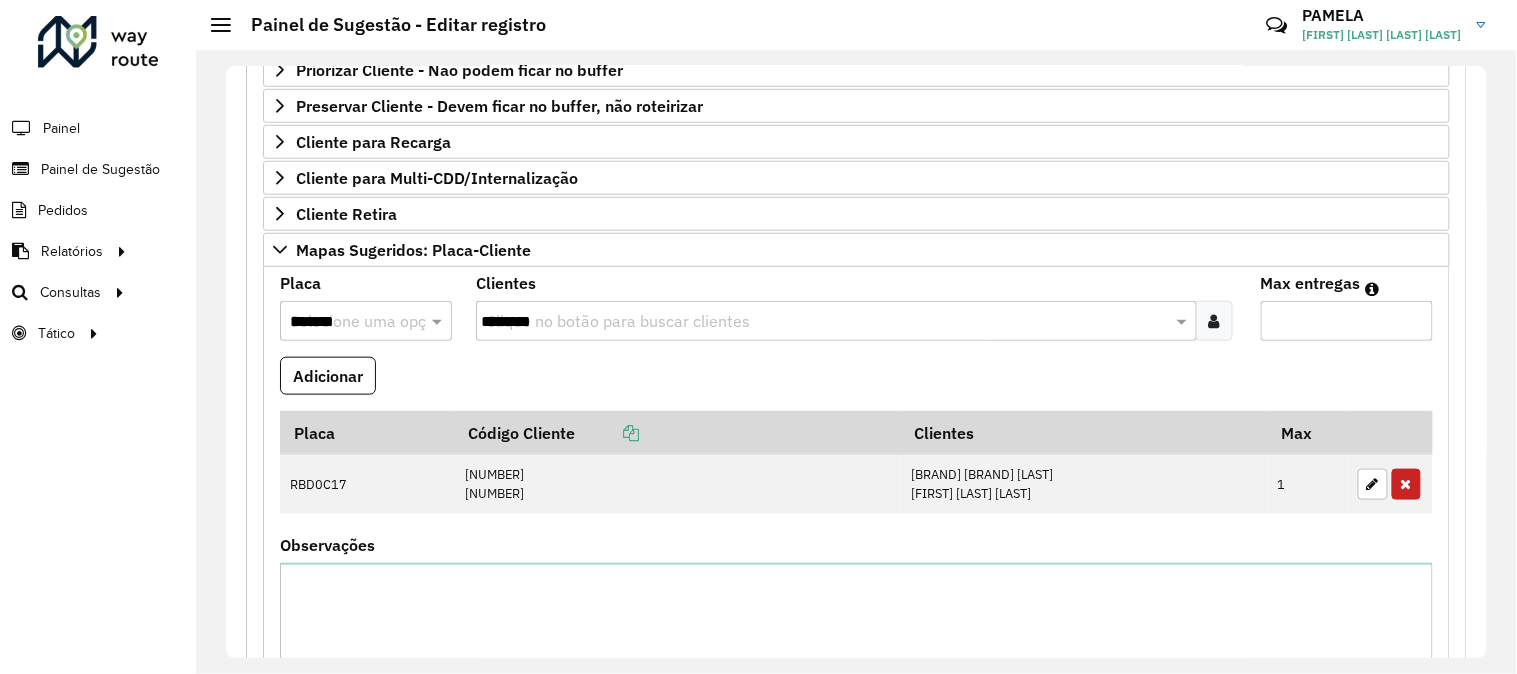 type 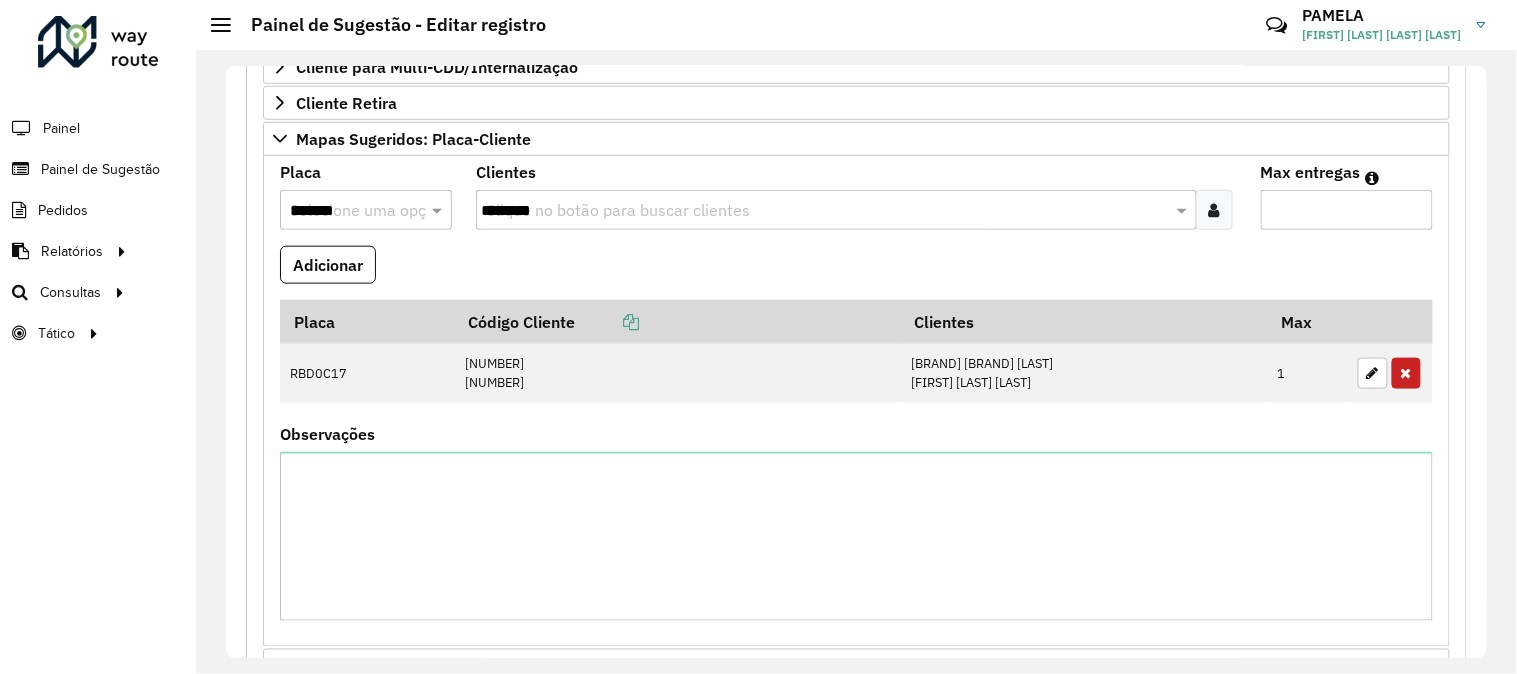 scroll, scrollTop: 596, scrollLeft: 0, axis: vertical 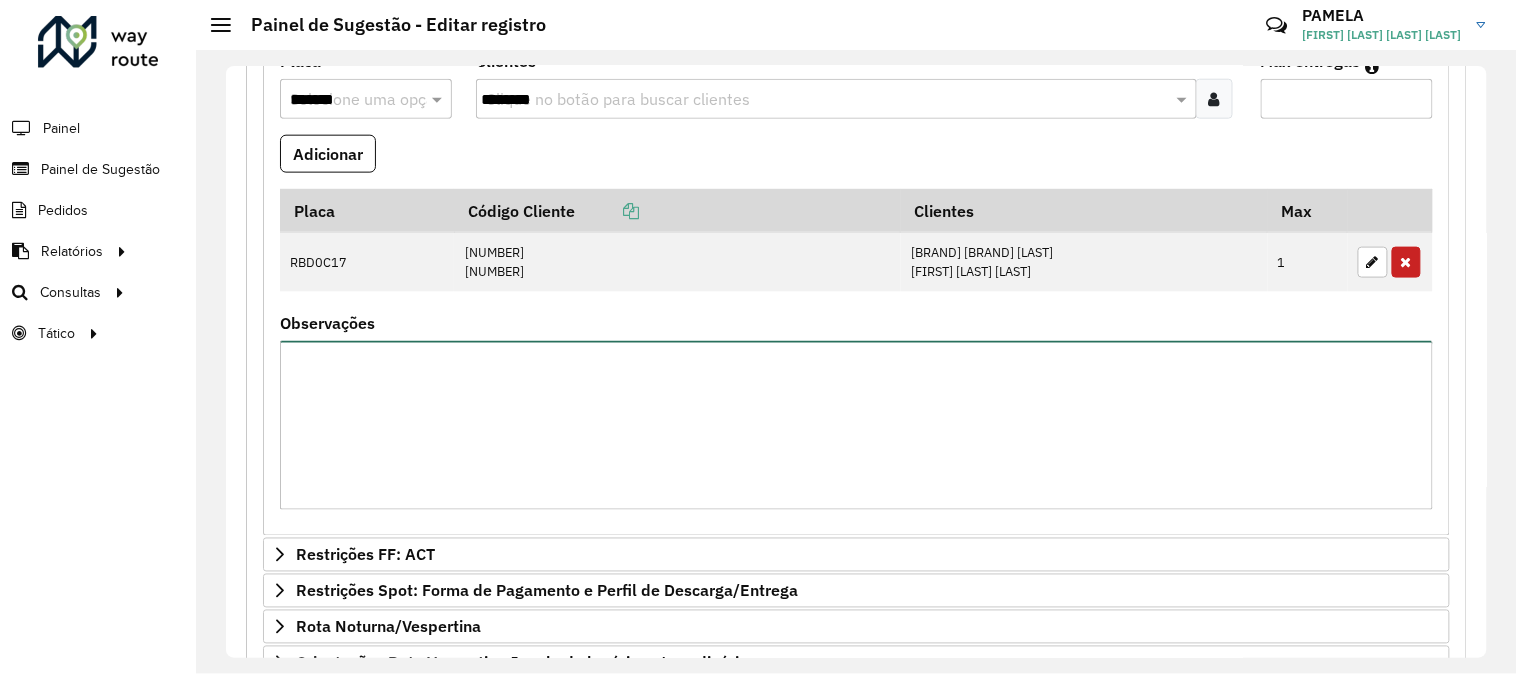 click on "Observações" at bounding box center (856, 425) 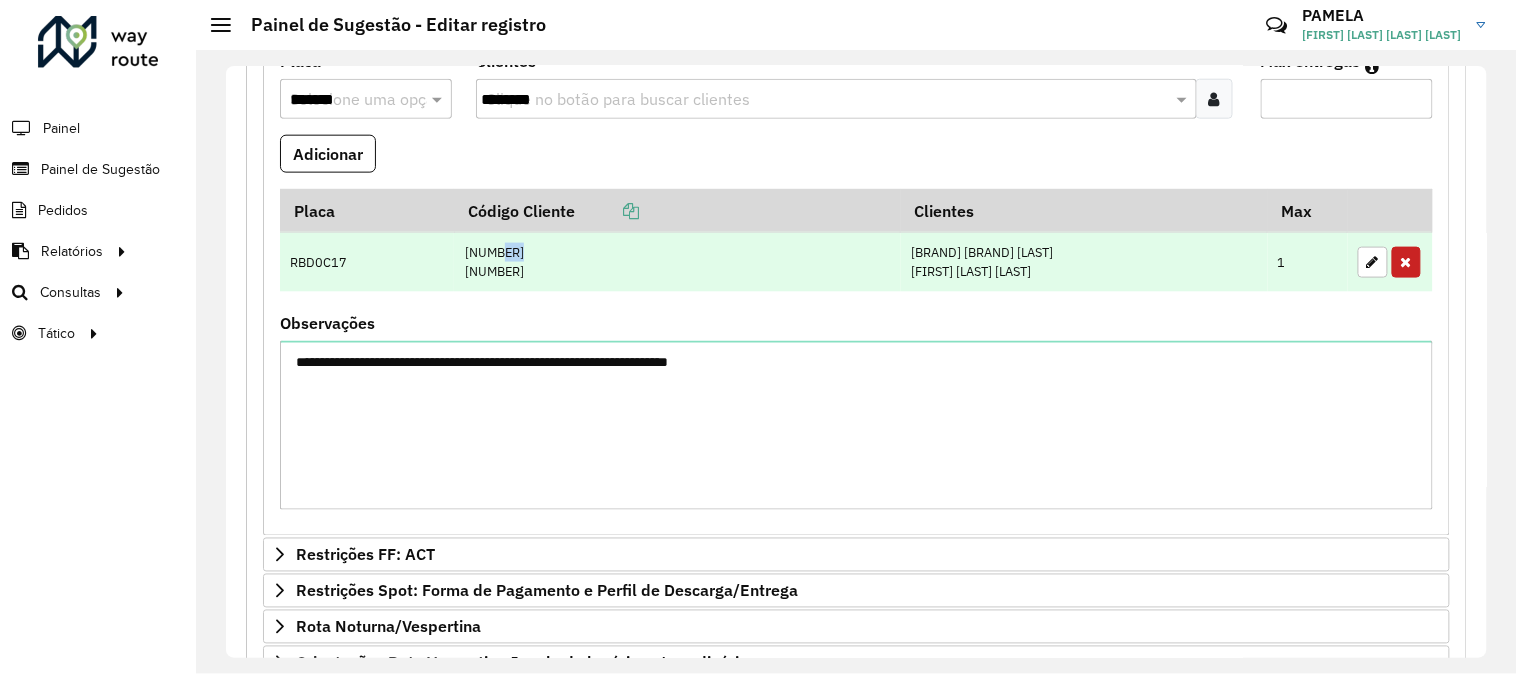 drag, startPoint x: 537, startPoint y: 246, endPoint x: 497, endPoint y: 253, distance: 40.60788 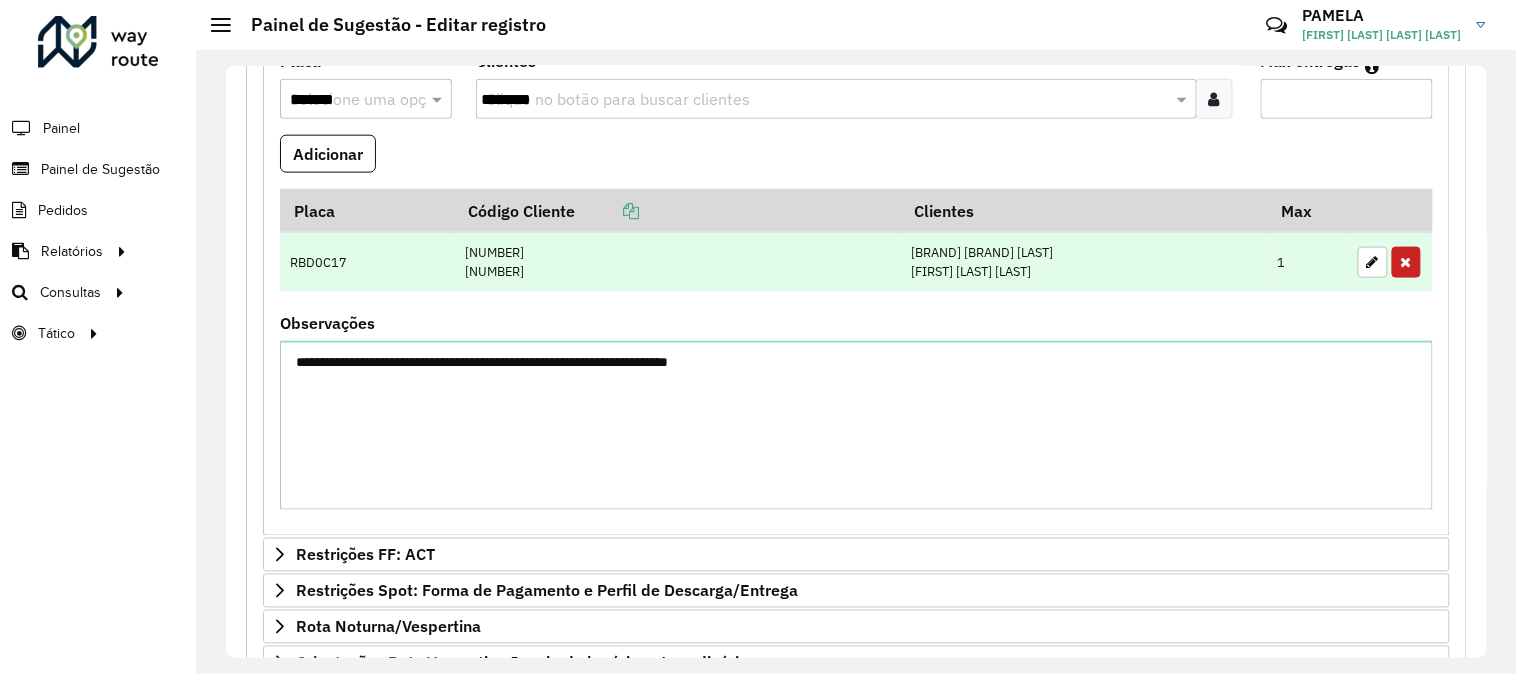 click on "[NUMBER] [NUMBER]" at bounding box center [677, 261] 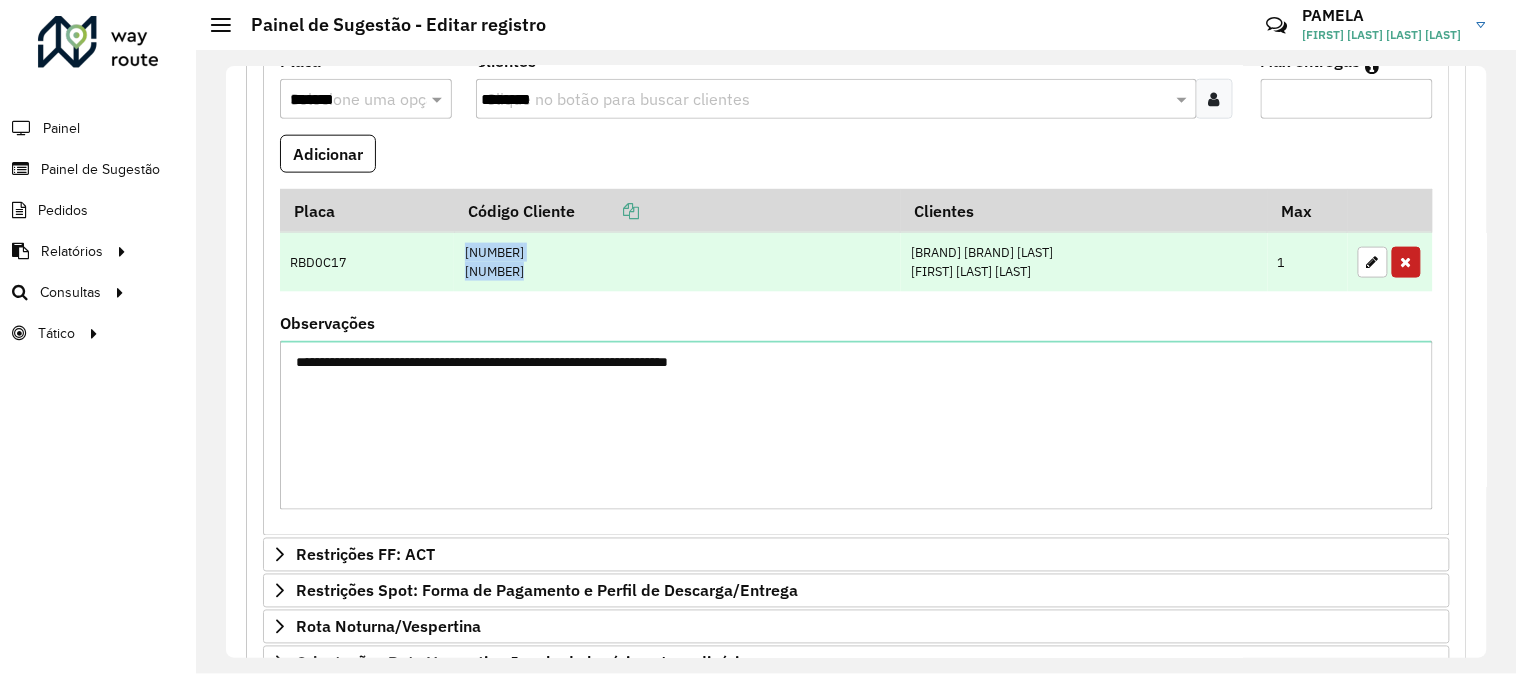 drag, startPoint x: 523, startPoint y: 264, endPoint x: 455, endPoint y: 245, distance: 70.60453 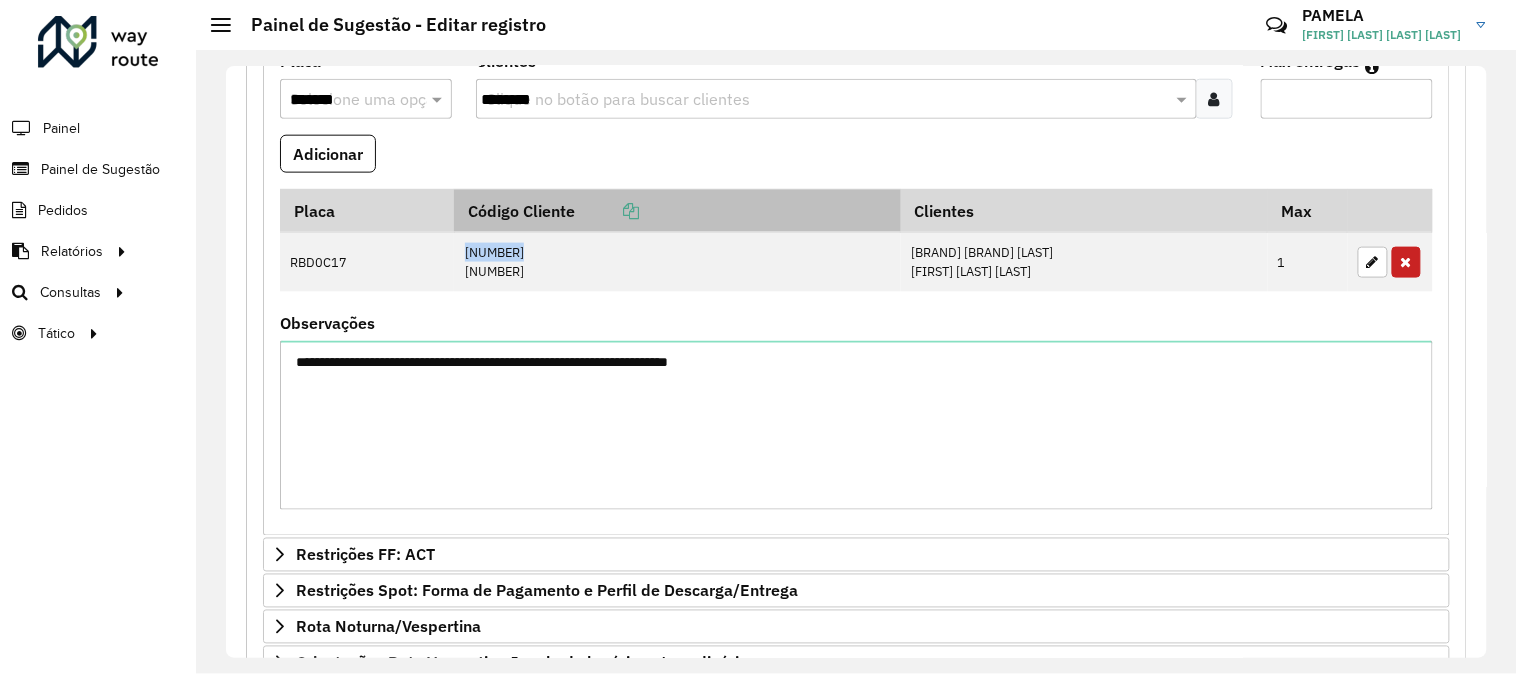 drag, startPoint x: 455, startPoint y: 246, endPoint x: 521, endPoint y: 233, distance: 67.26812 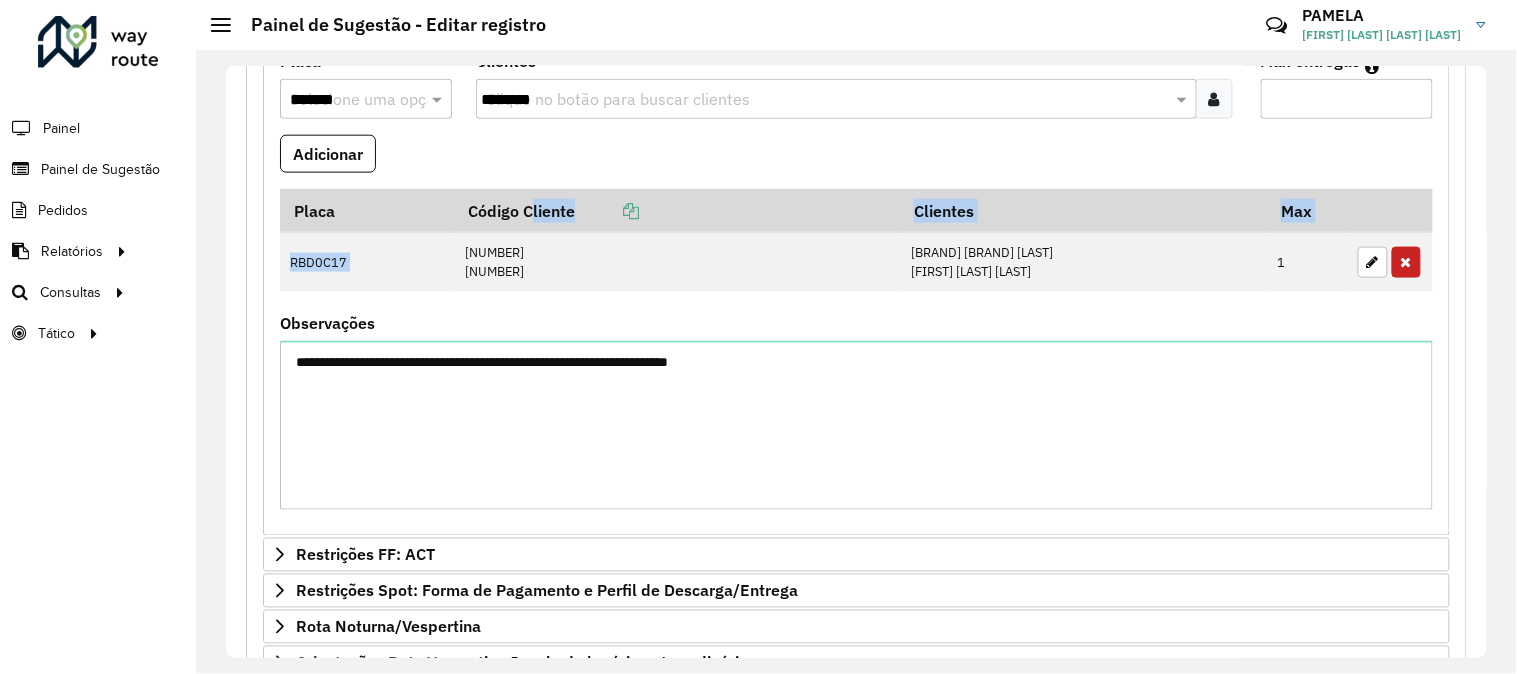 copy on "Cliente   Clientes   Max  [CODE]" 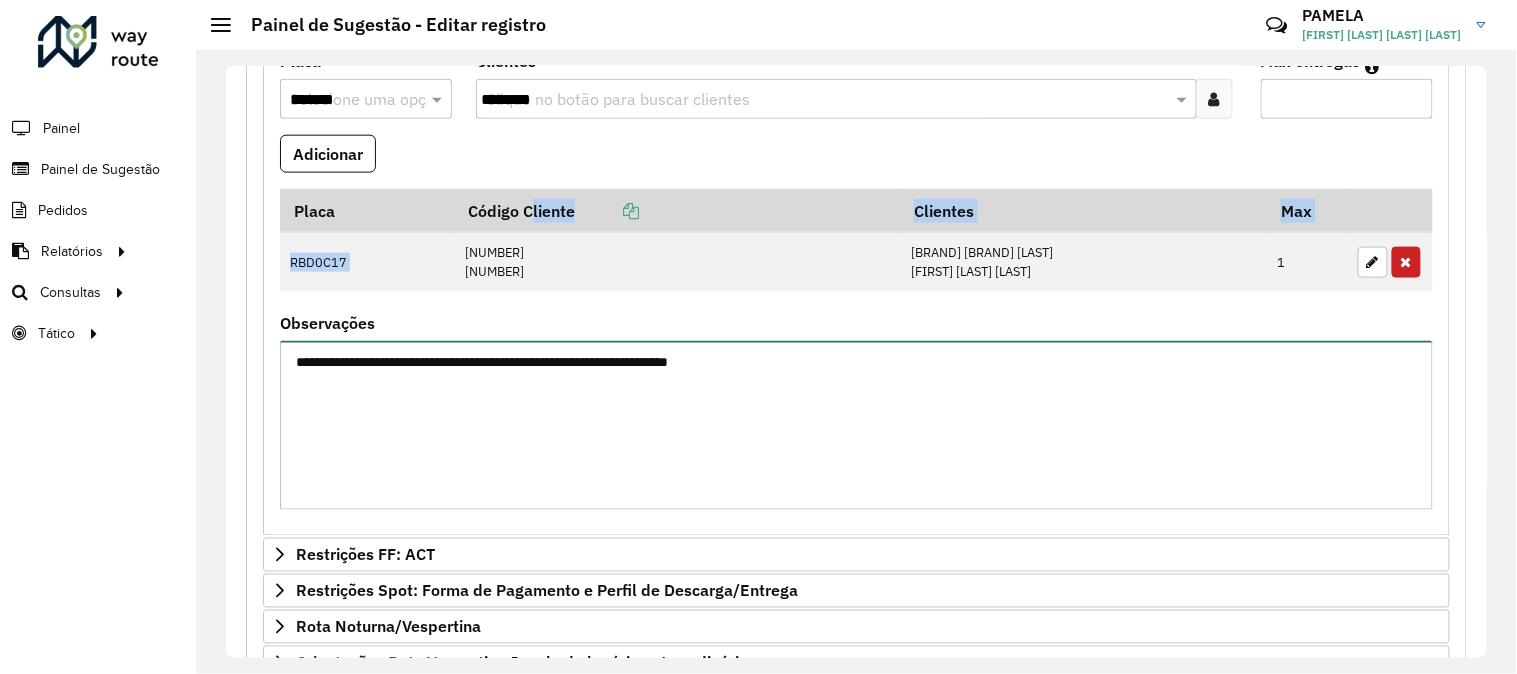 click on "**********" at bounding box center [856, 425] 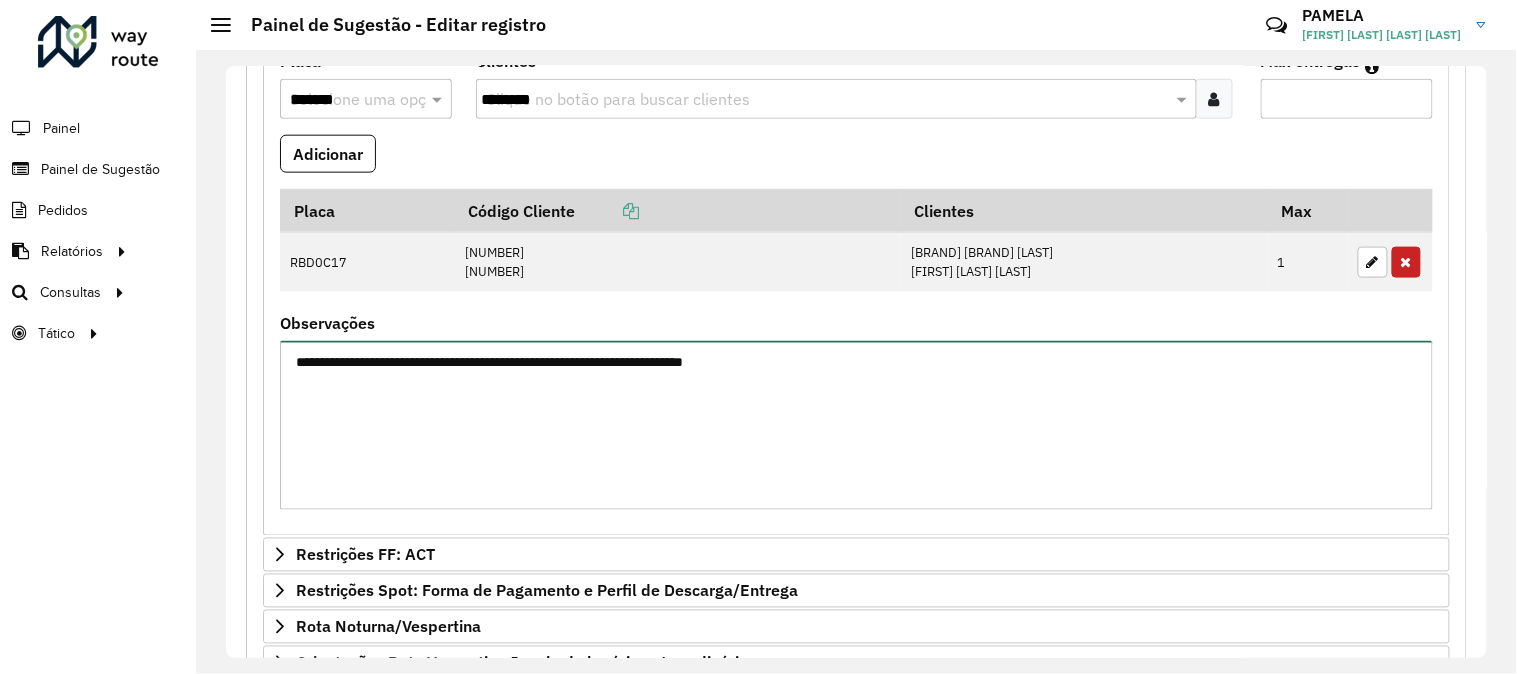 paste on "**********" 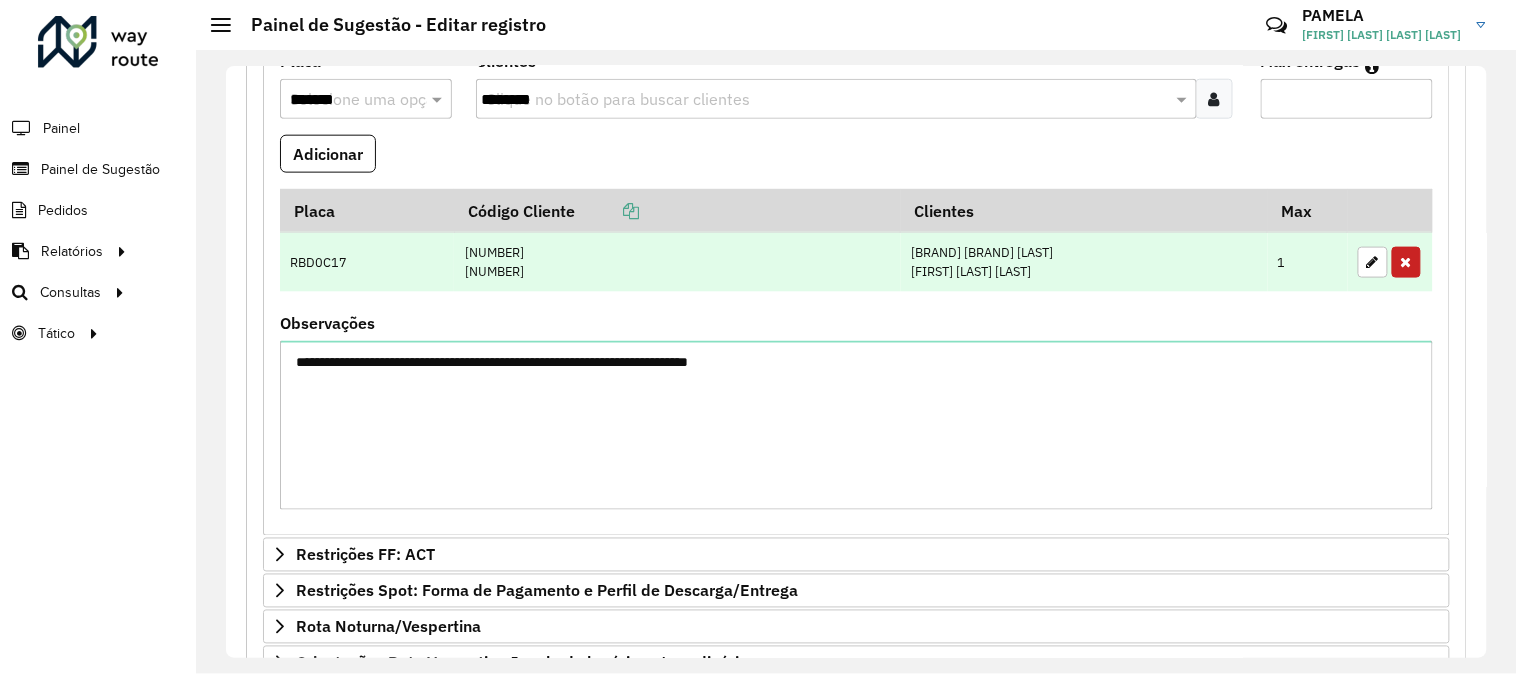 click on "[NUMBER] [NUMBER]" at bounding box center (677, 261) 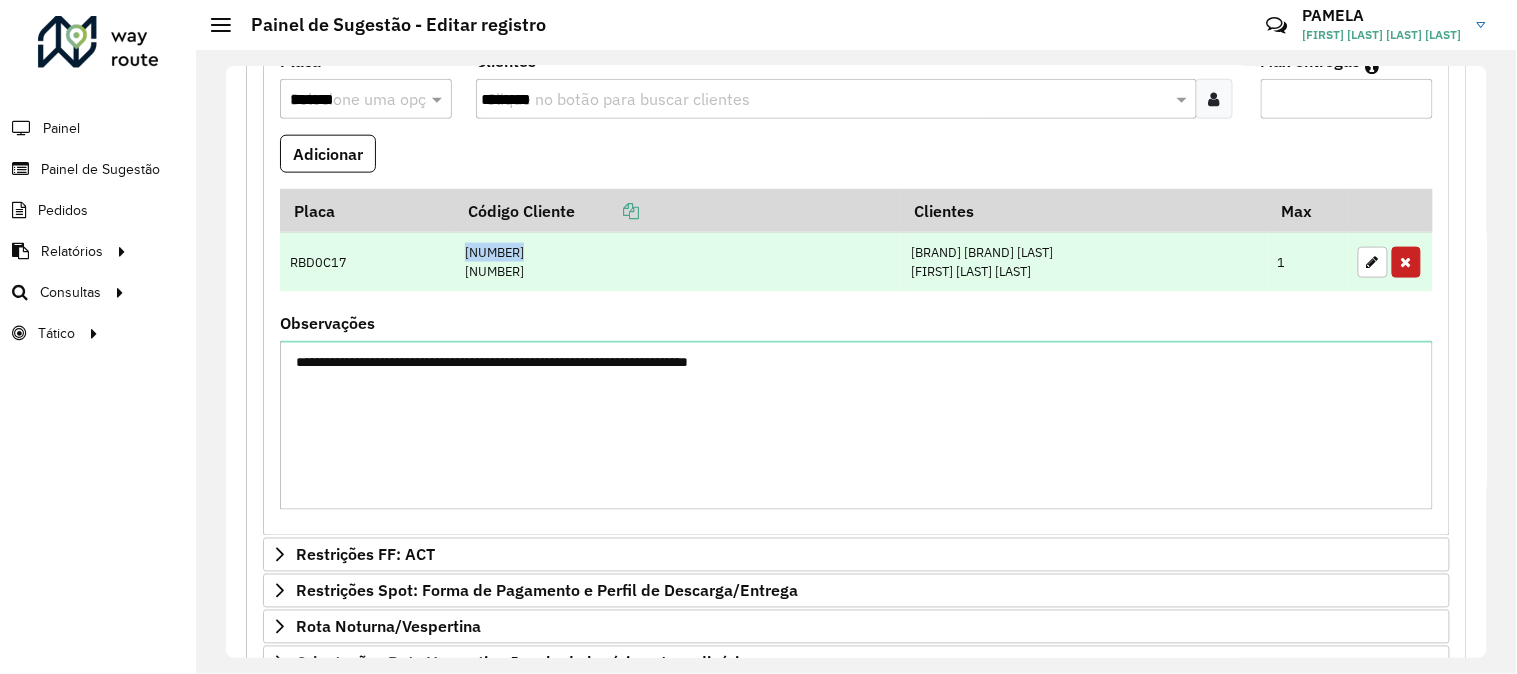 copy on "[NUMBER]" 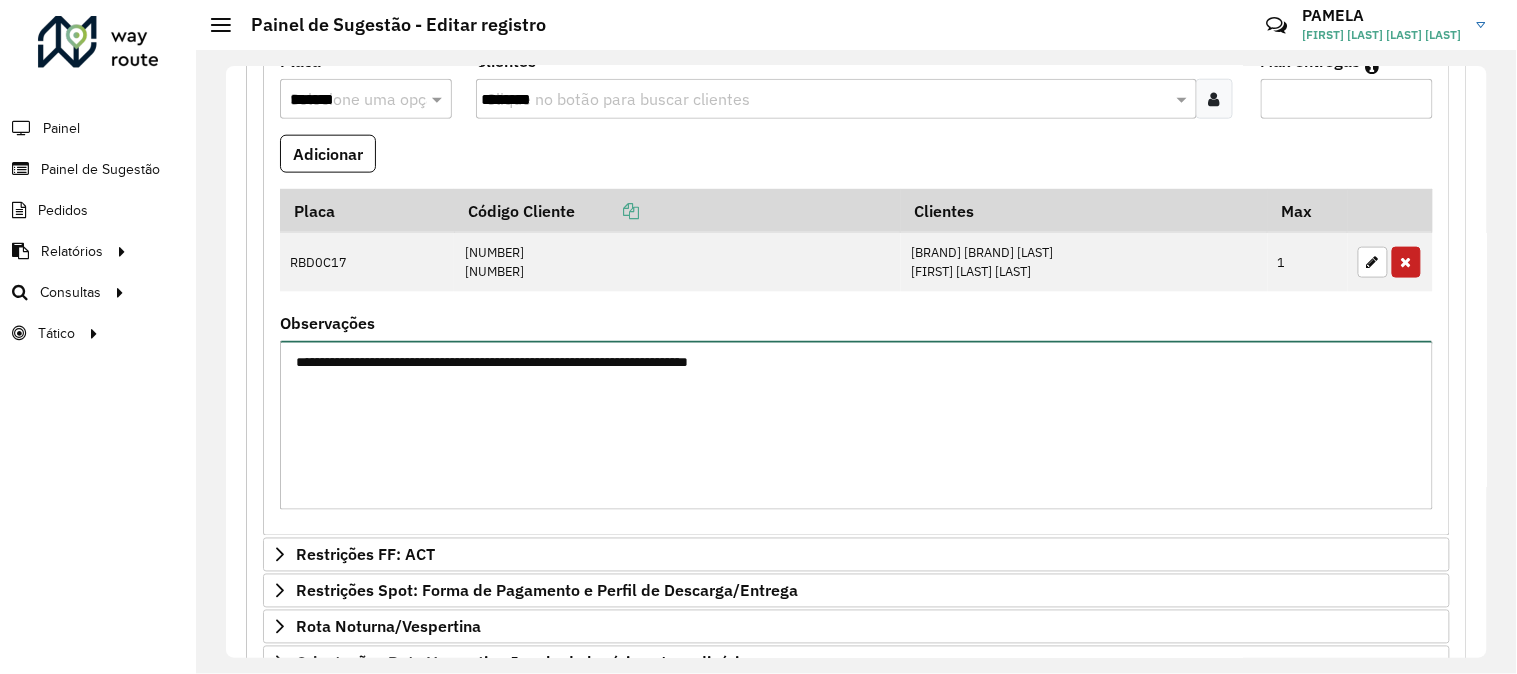 click on "**********" at bounding box center [856, 425] 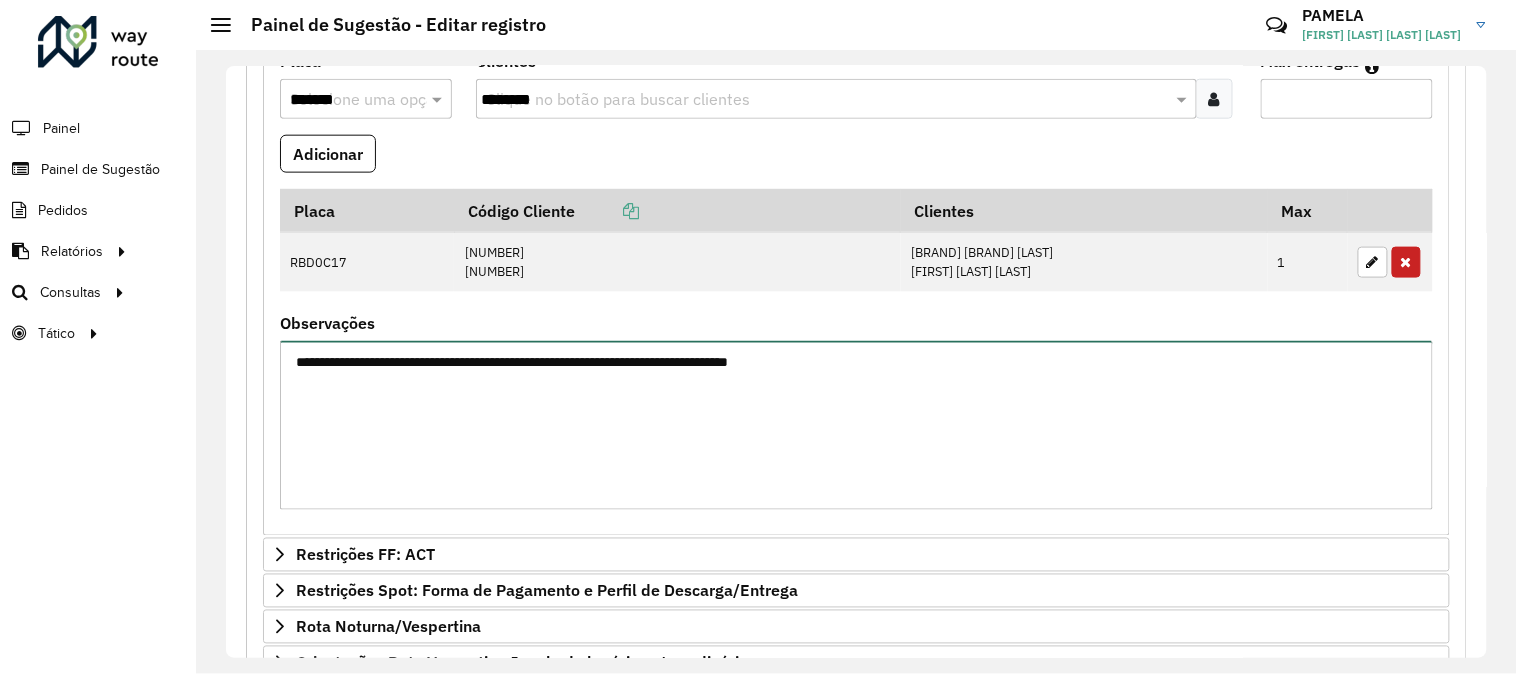 scroll, scrollTop: 818, scrollLeft: 0, axis: vertical 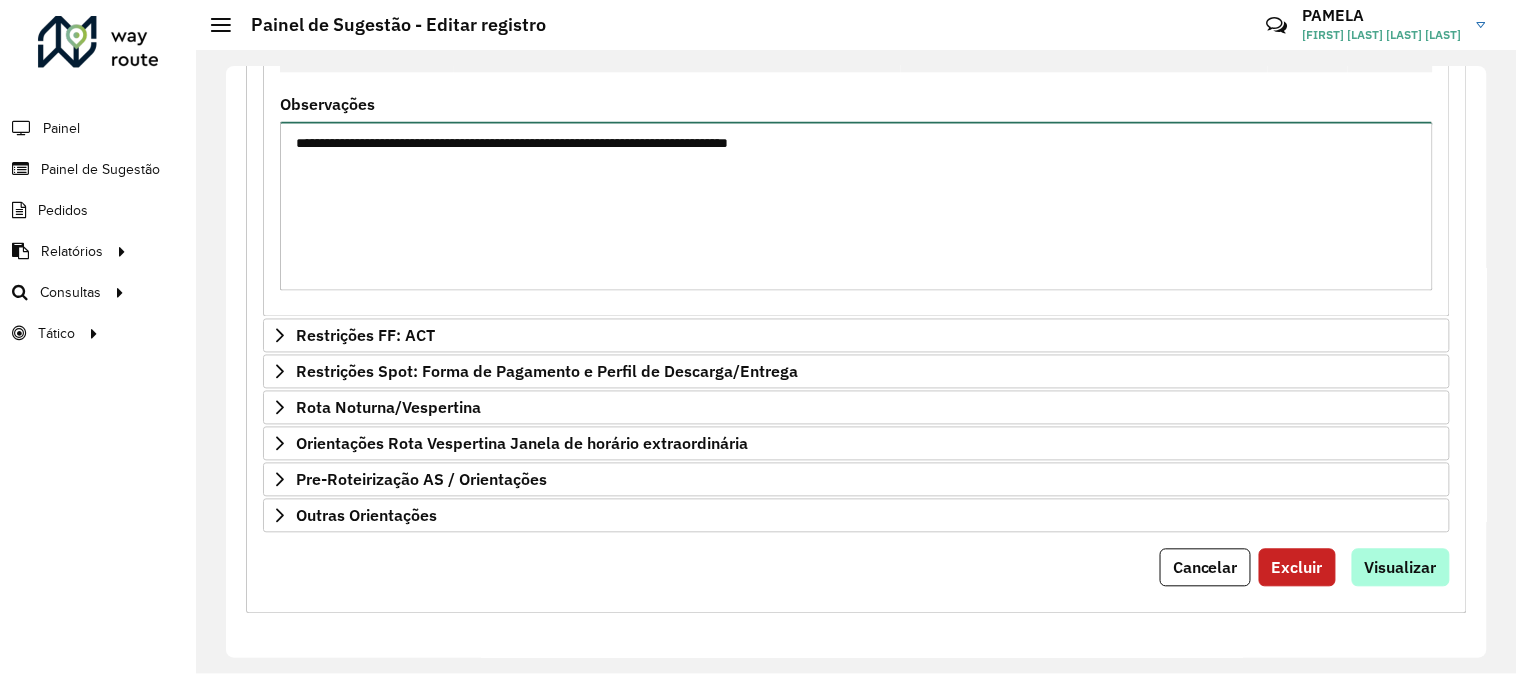type on "**********" 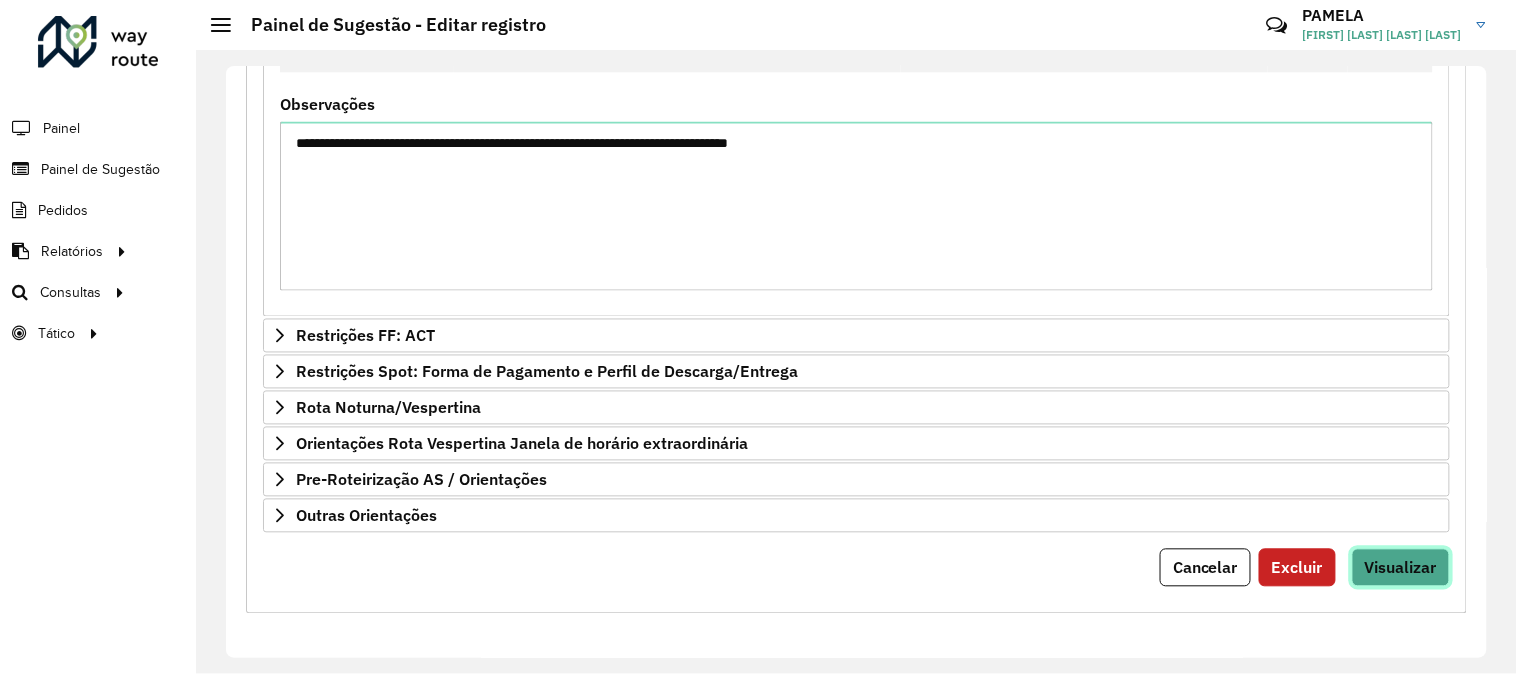 click on "Visualizar" at bounding box center [1401, 568] 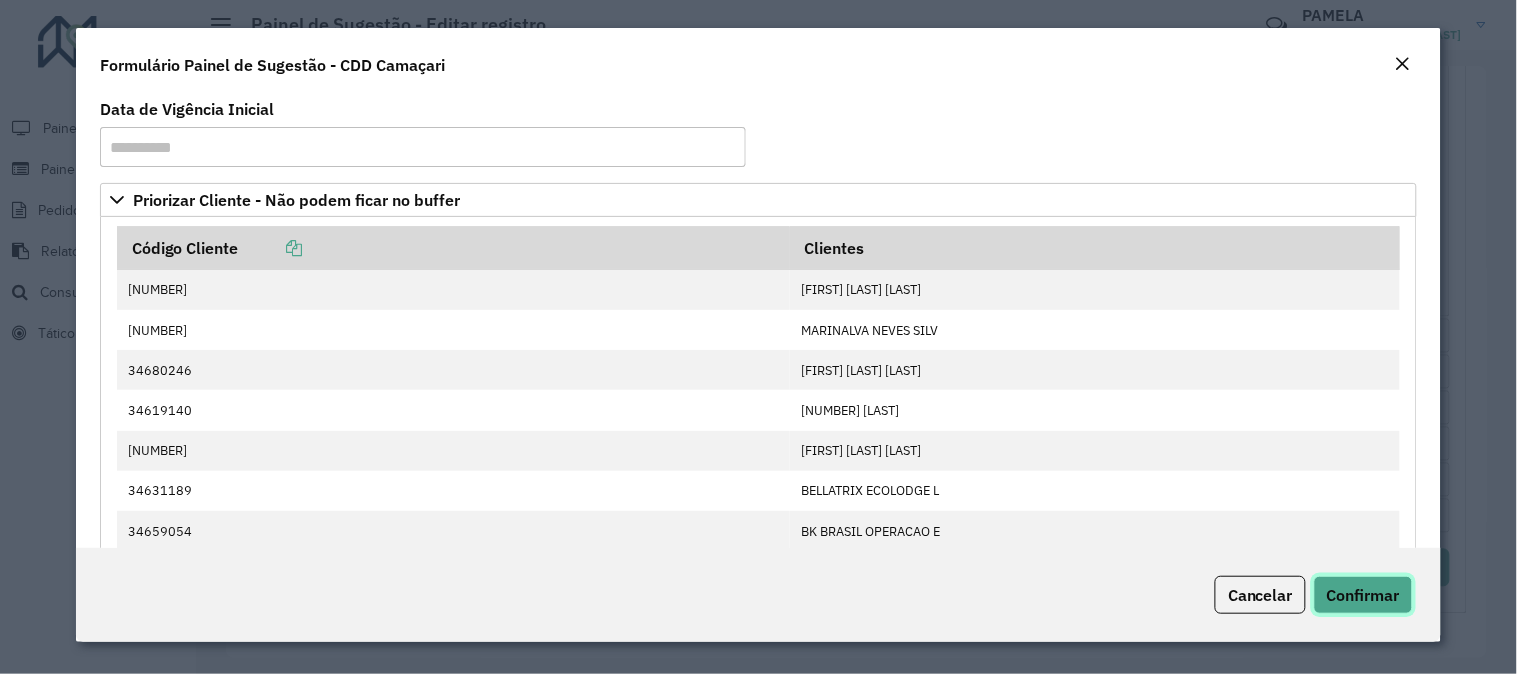 click on "Confirmar" 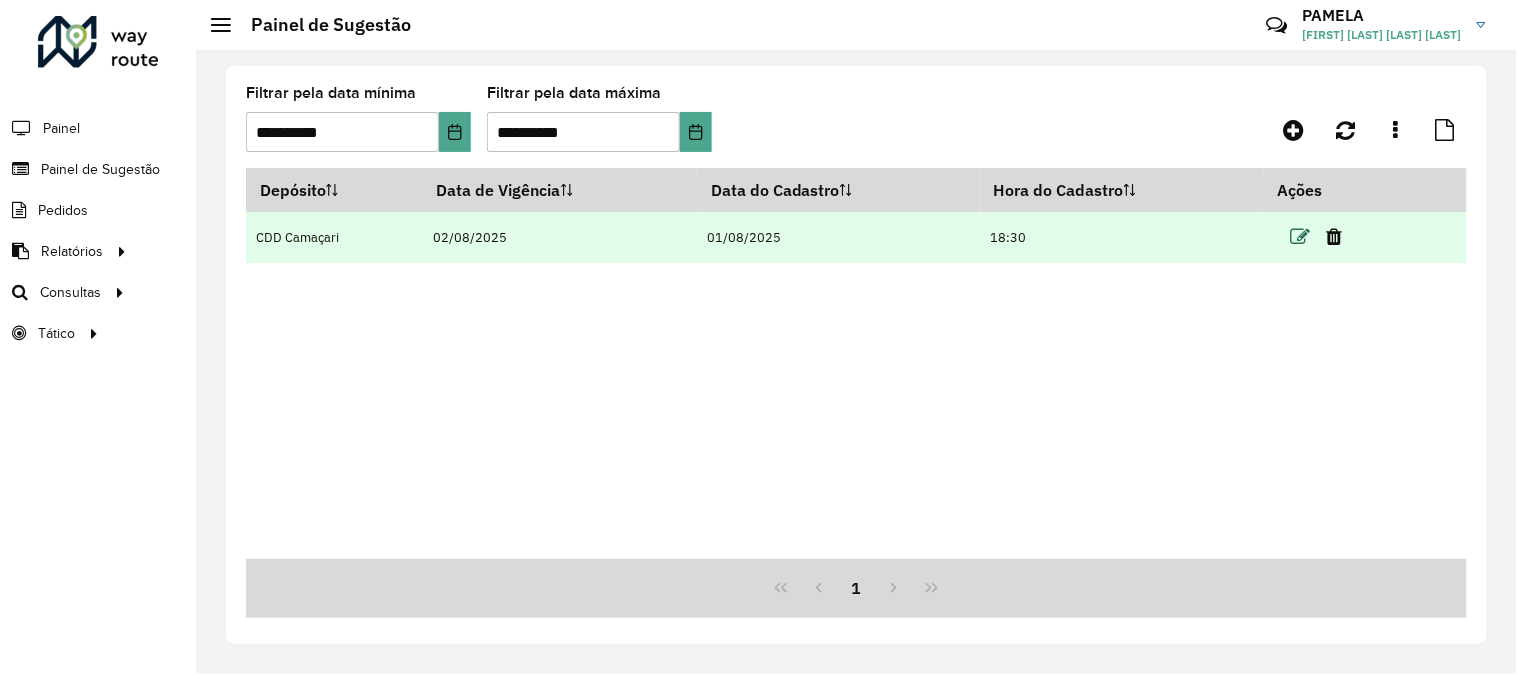click at bounding box center (1300, 237) 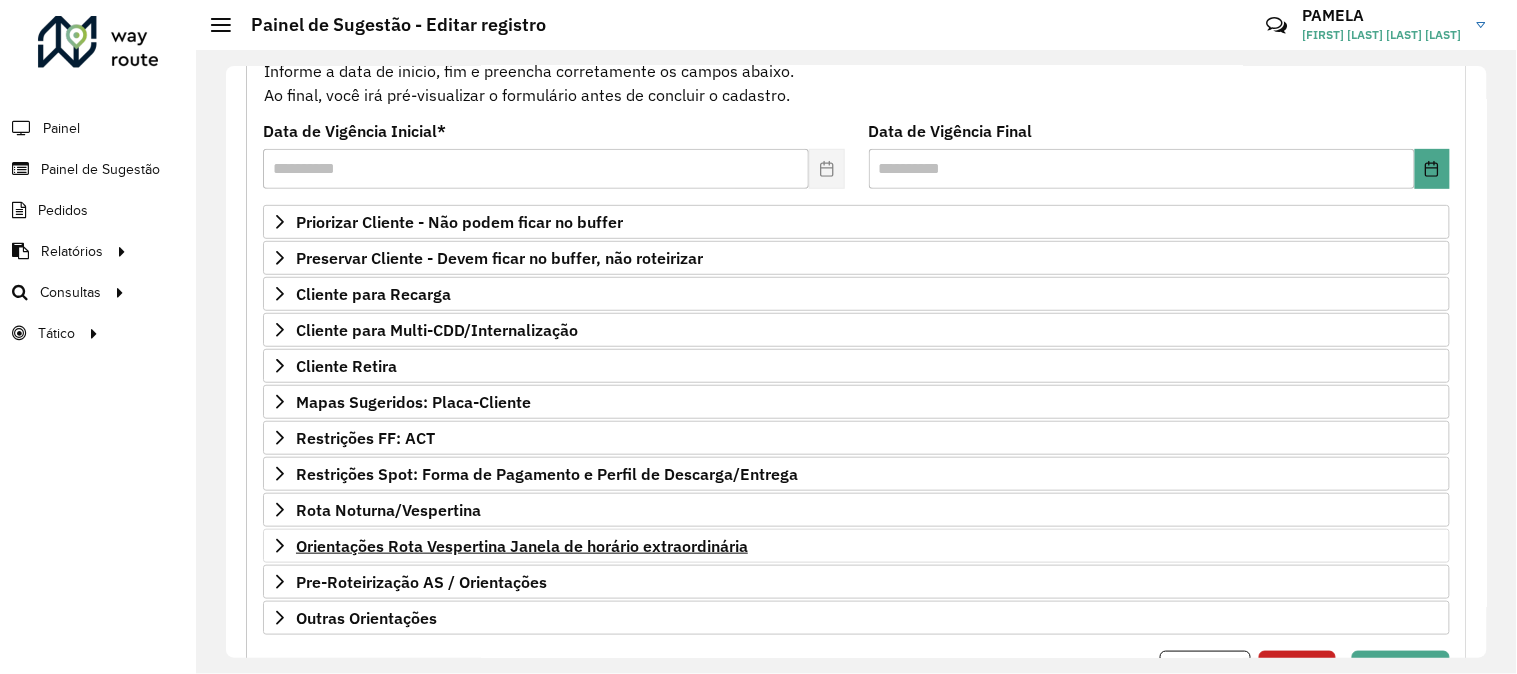 scroll, scrollTop: 325, scrollLeft: 0, axis: vertical 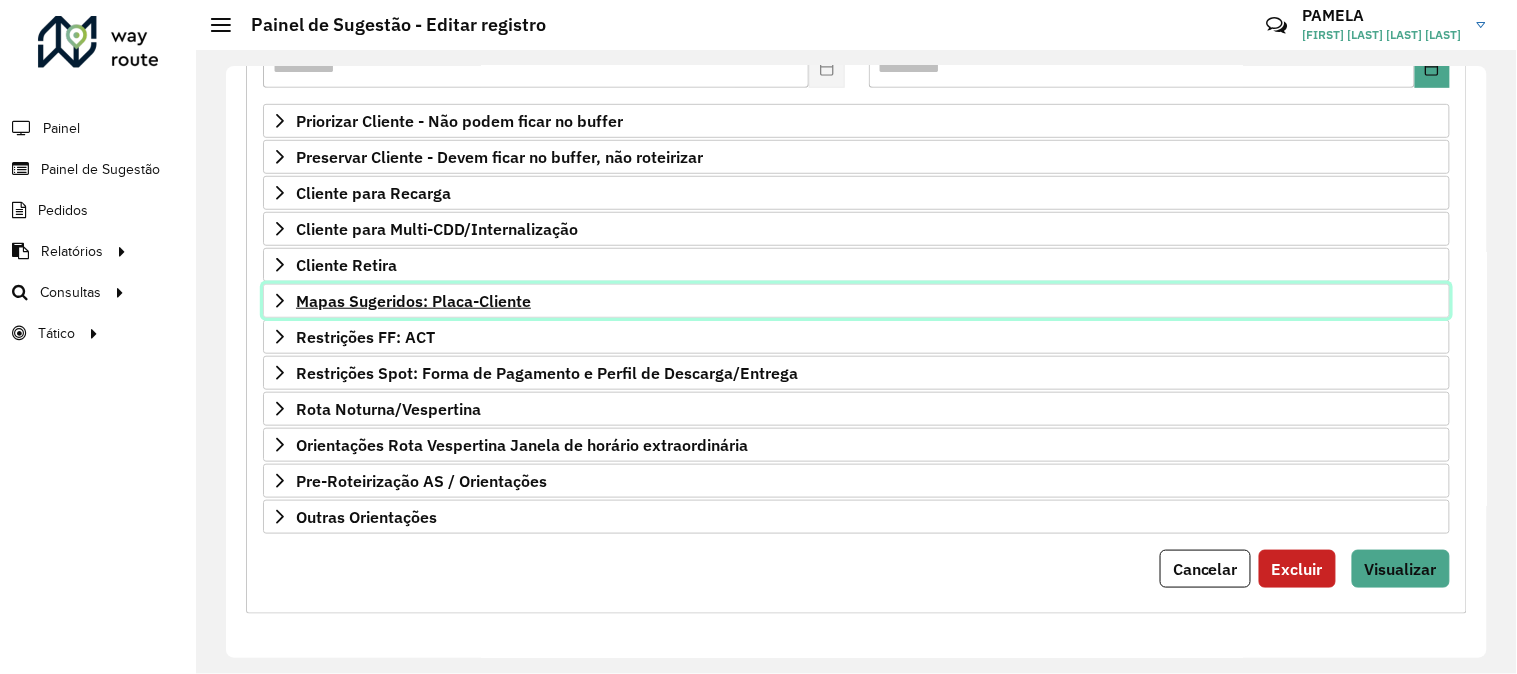 click on "Mapas Sugeridos: Placa-Cliente" at bounding box center (413, 301) 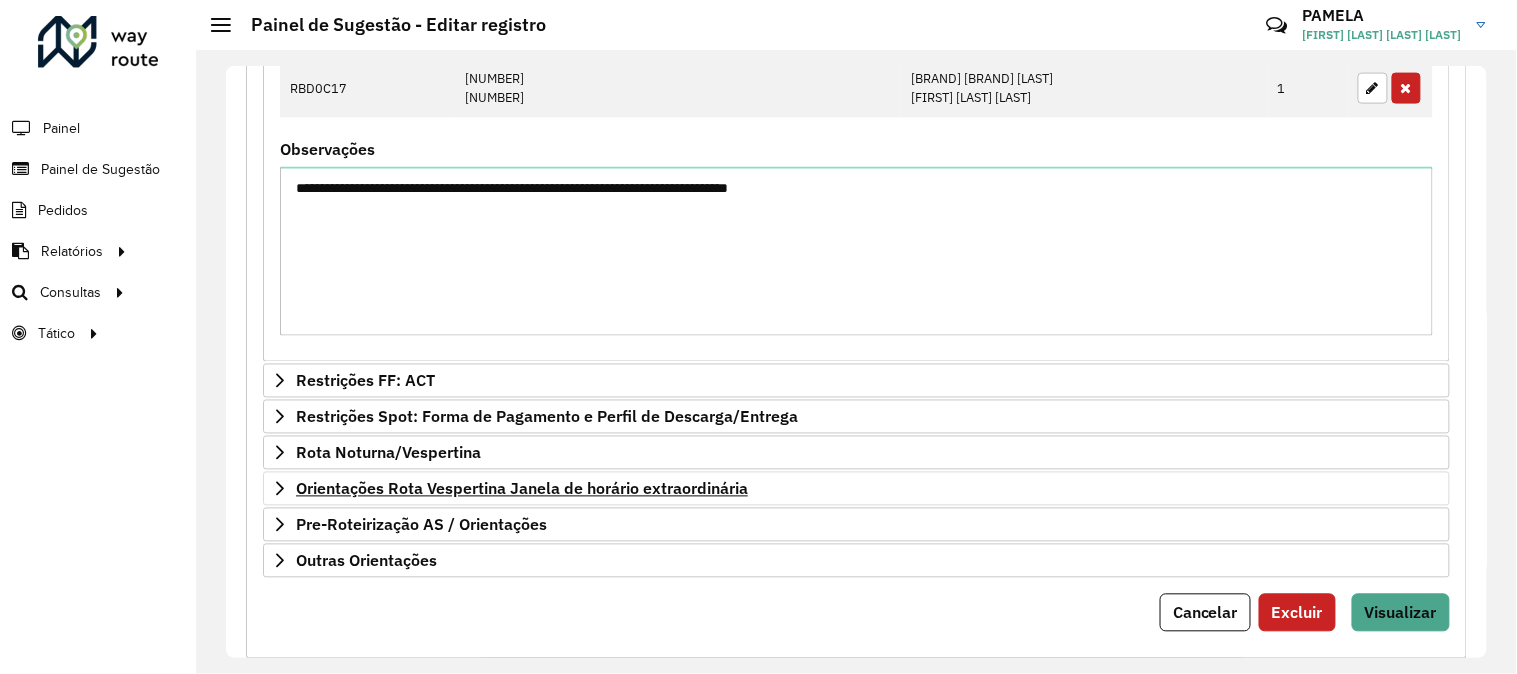 scroll, scrollTop: 818, scrollLeft: 0, axis: vertical 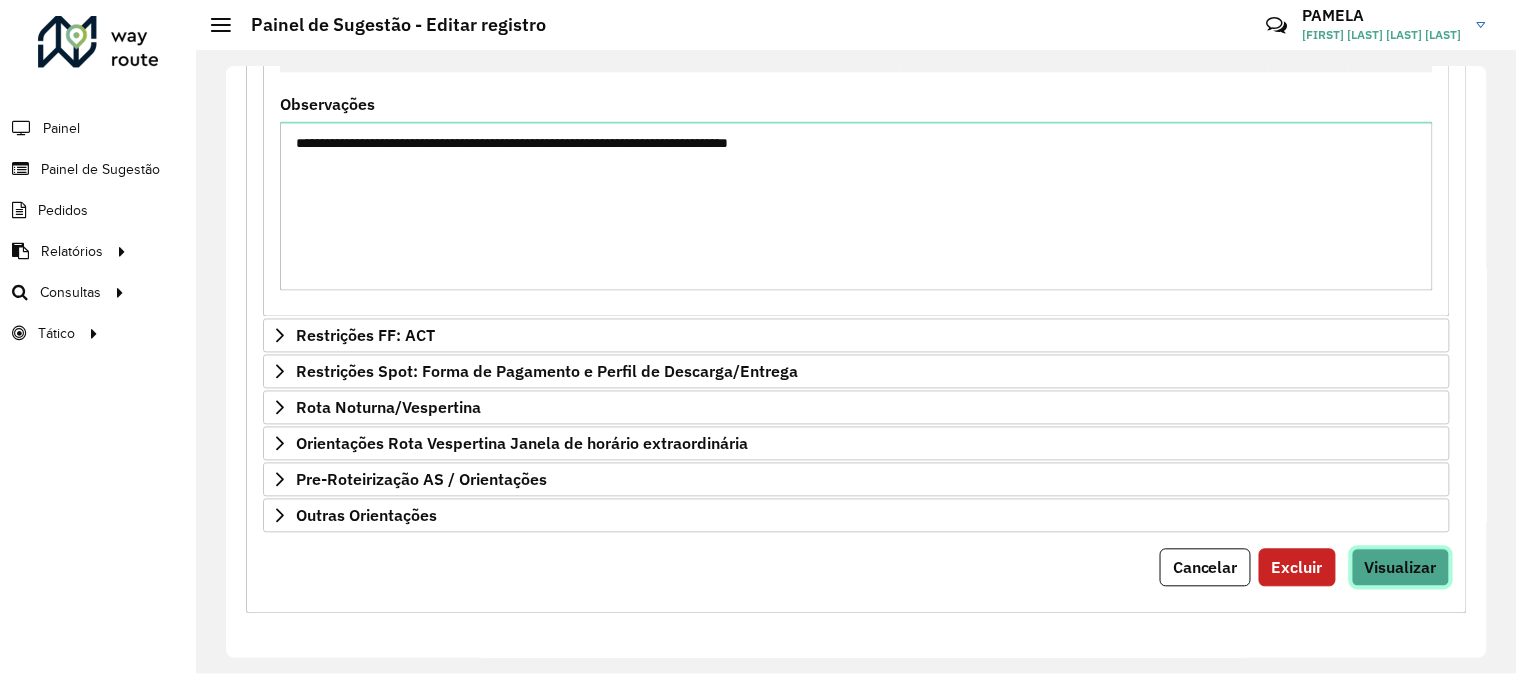 click on "Visualizar" at bounding box center [1401, 568] 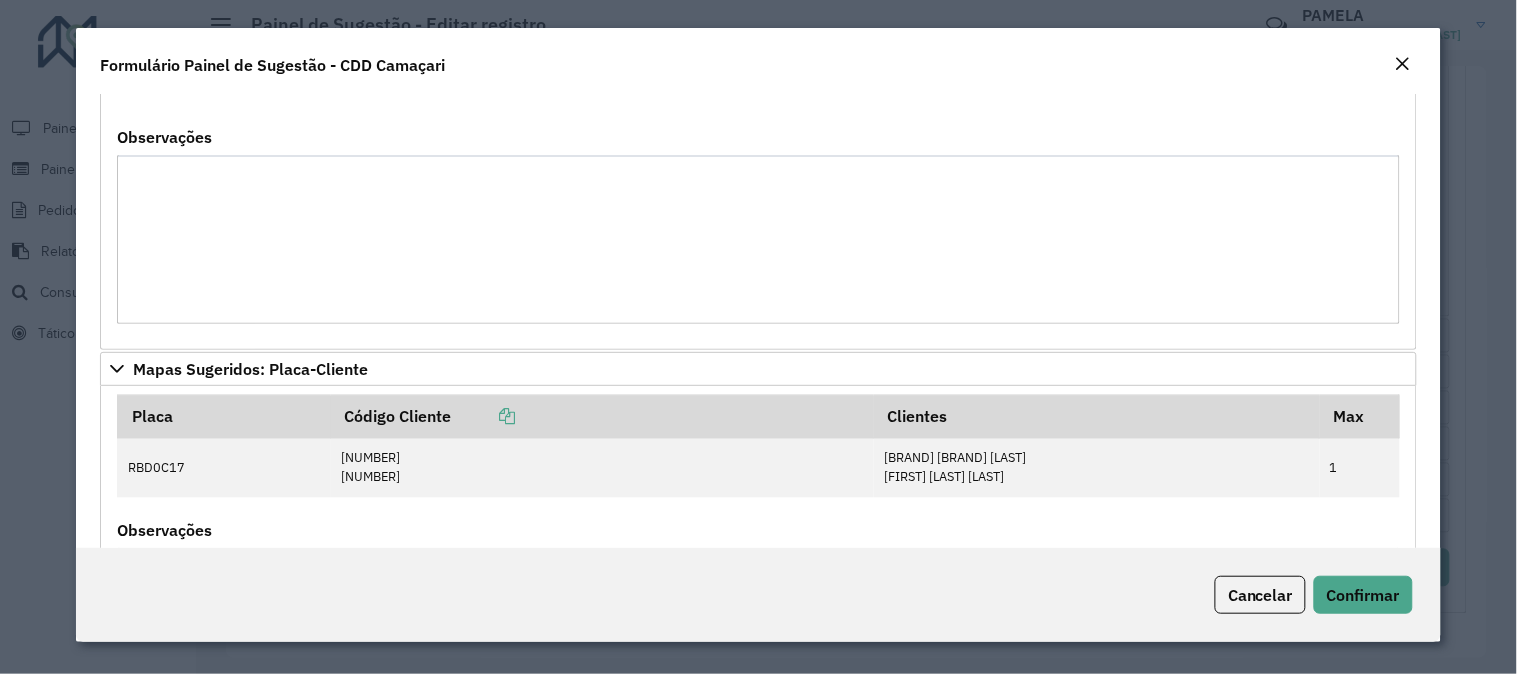 scroll, scrollTop: 1111, scrollLeft: 0, axis: vertical 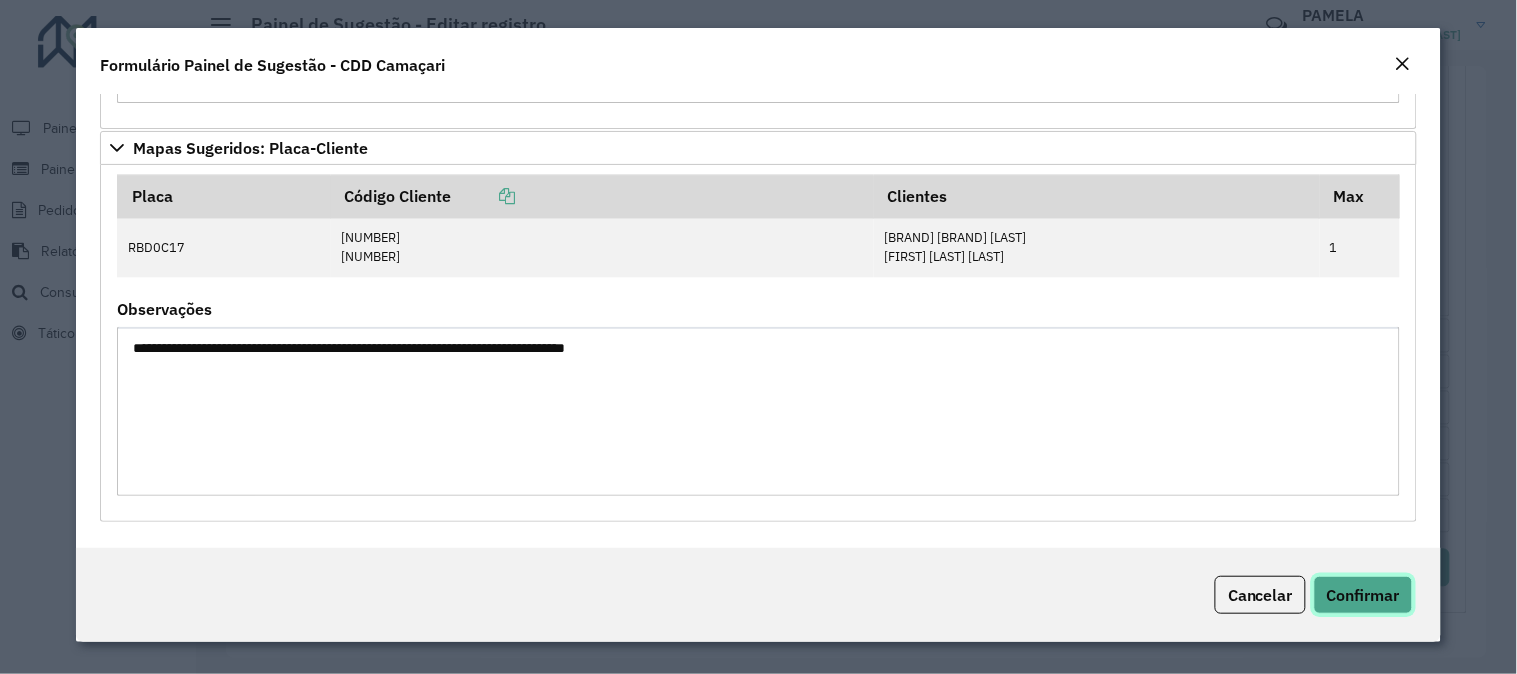 click on "Confirmar" 